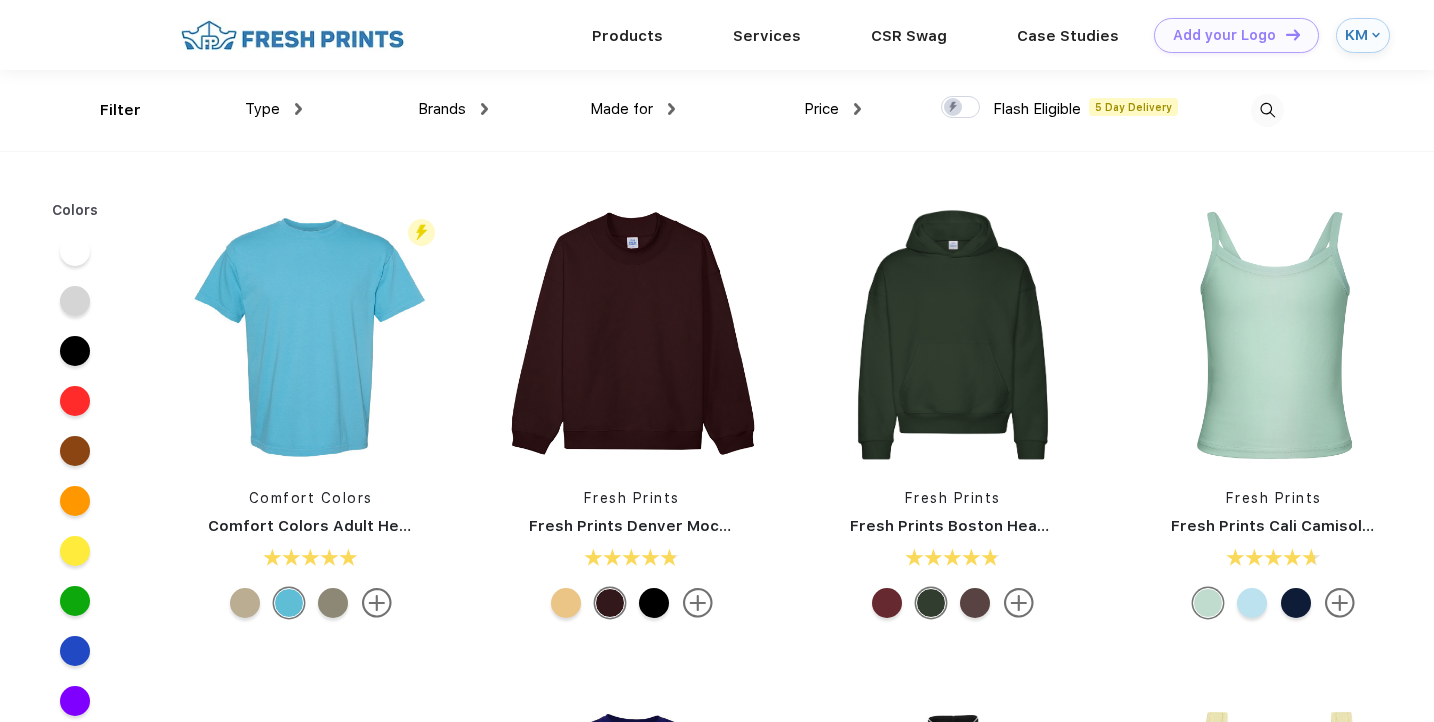 scroll, scrollTop: 0, scrollLeft: 0, axis: both 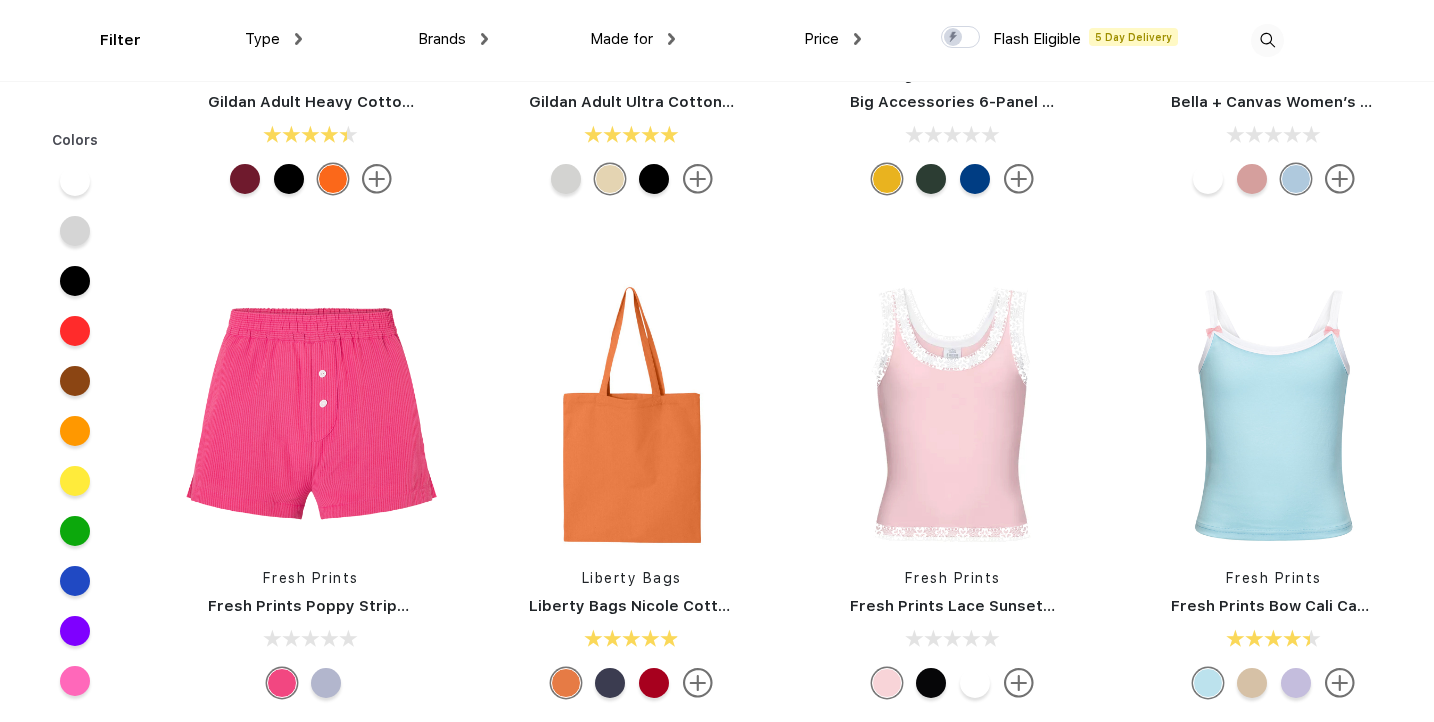 click on "Brands" at bounding box center (442, 39) 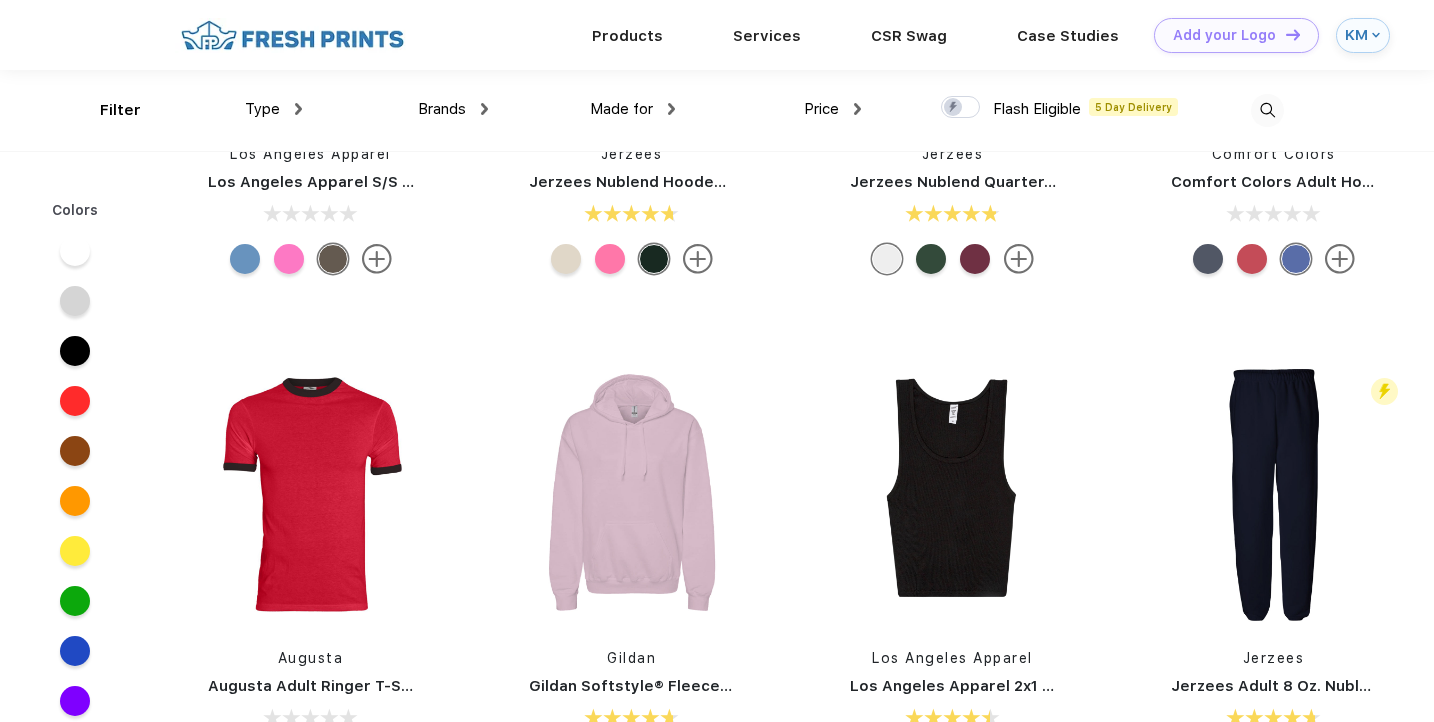 scroll, scrollTop: 7230, scrollLeft: 0, axis: vertical 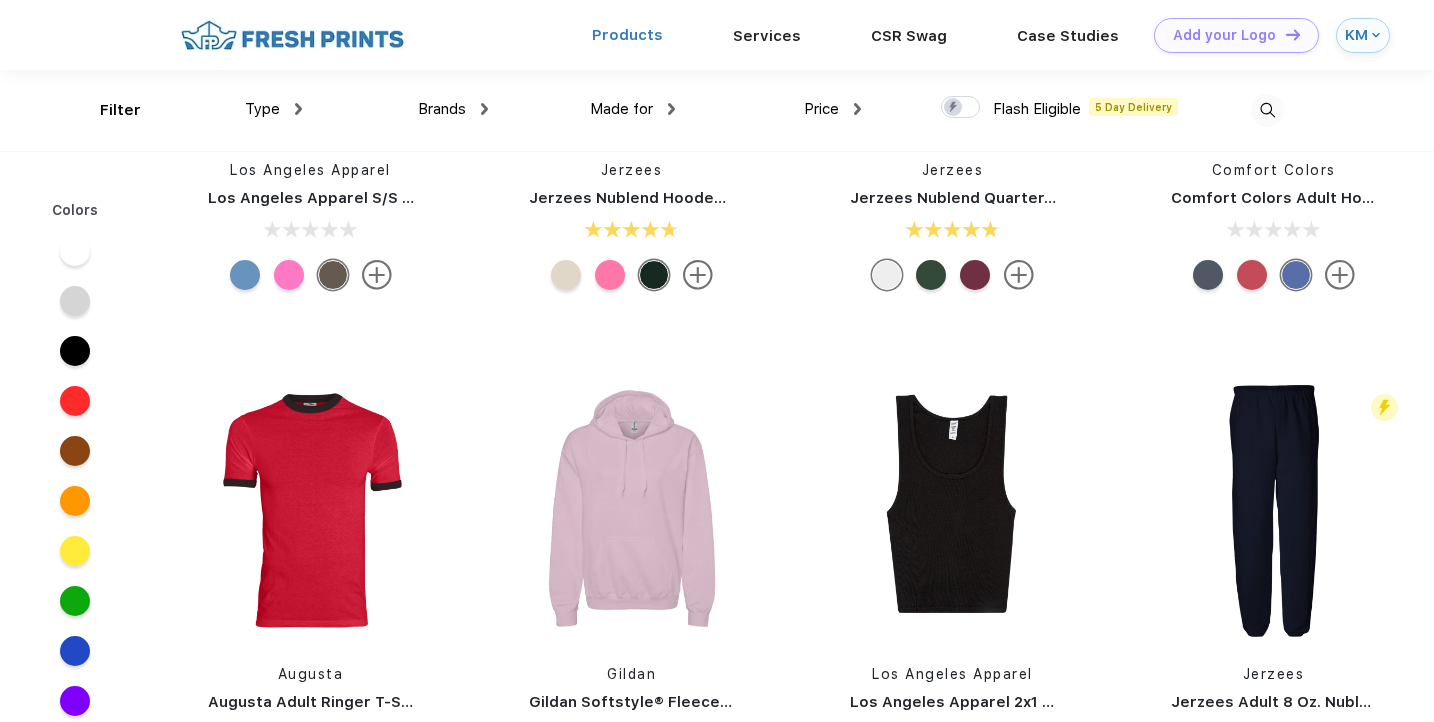 click on "Products" at bounding box center [627, 35] 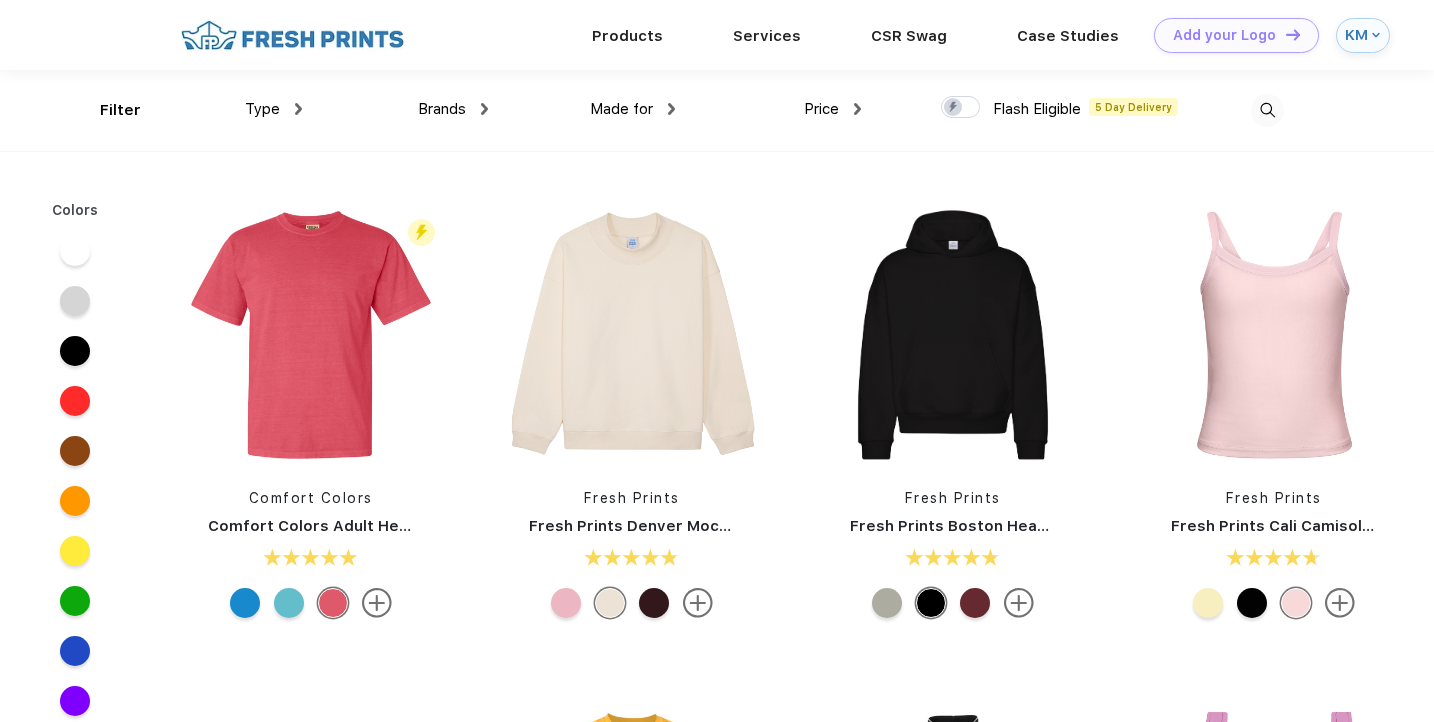 scroll, scrollTop: 0, scrollLeft: 0, axis: both 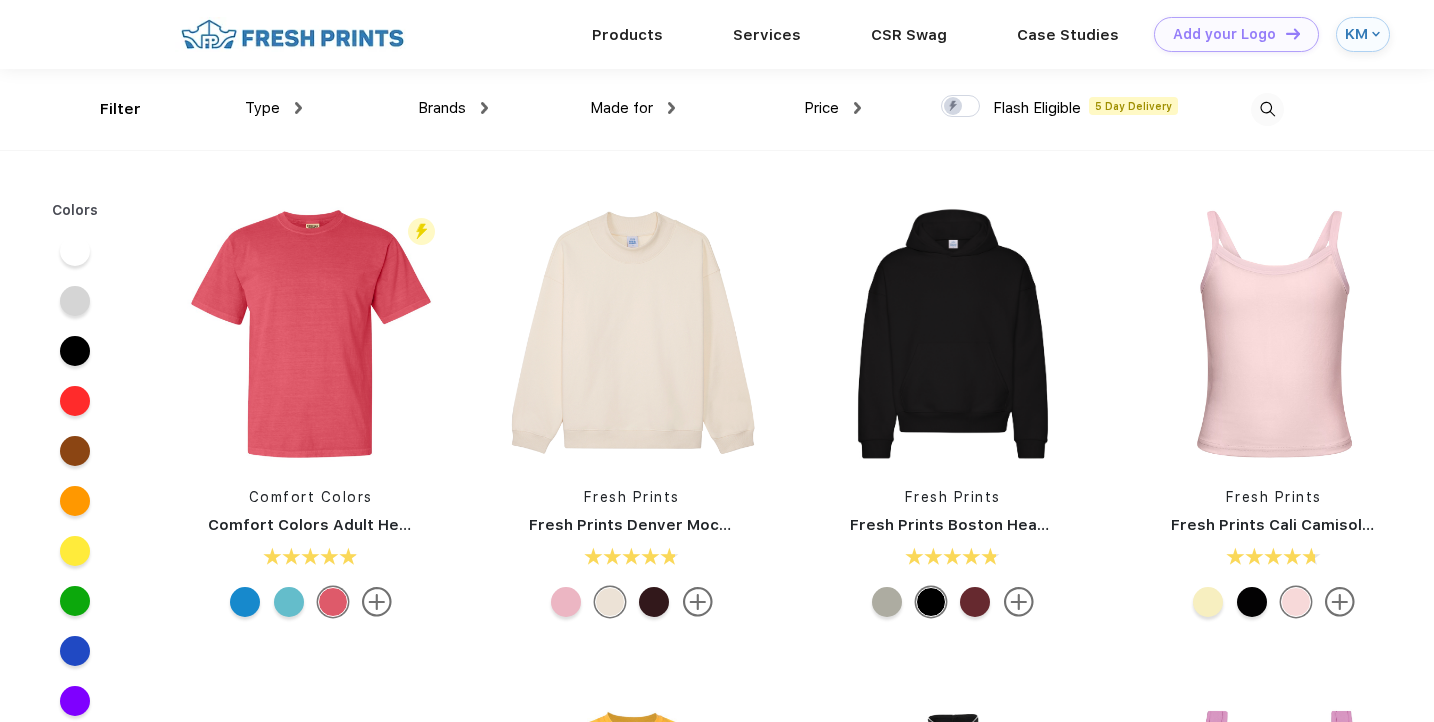 click on "Type" at bounding box center (262, 108) 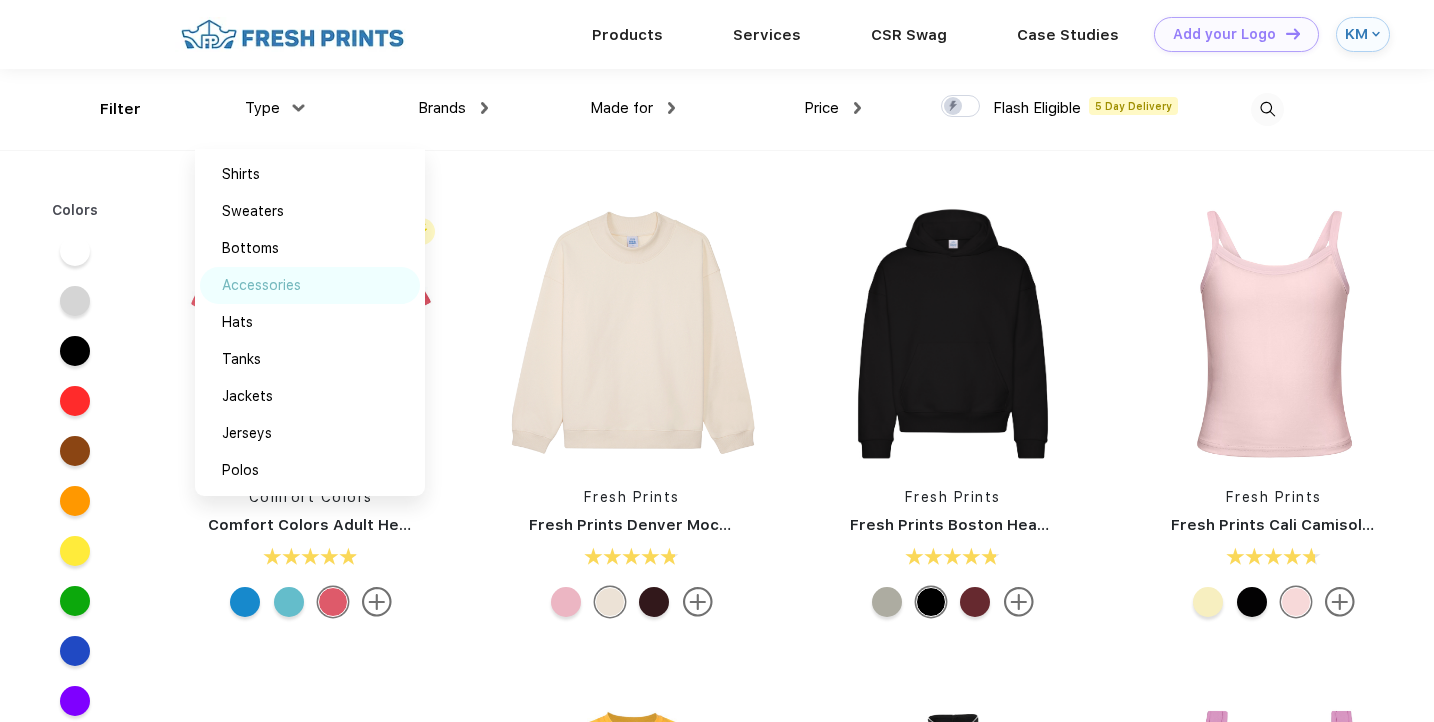 click on "Accessories" at bounding box center [310, 285] 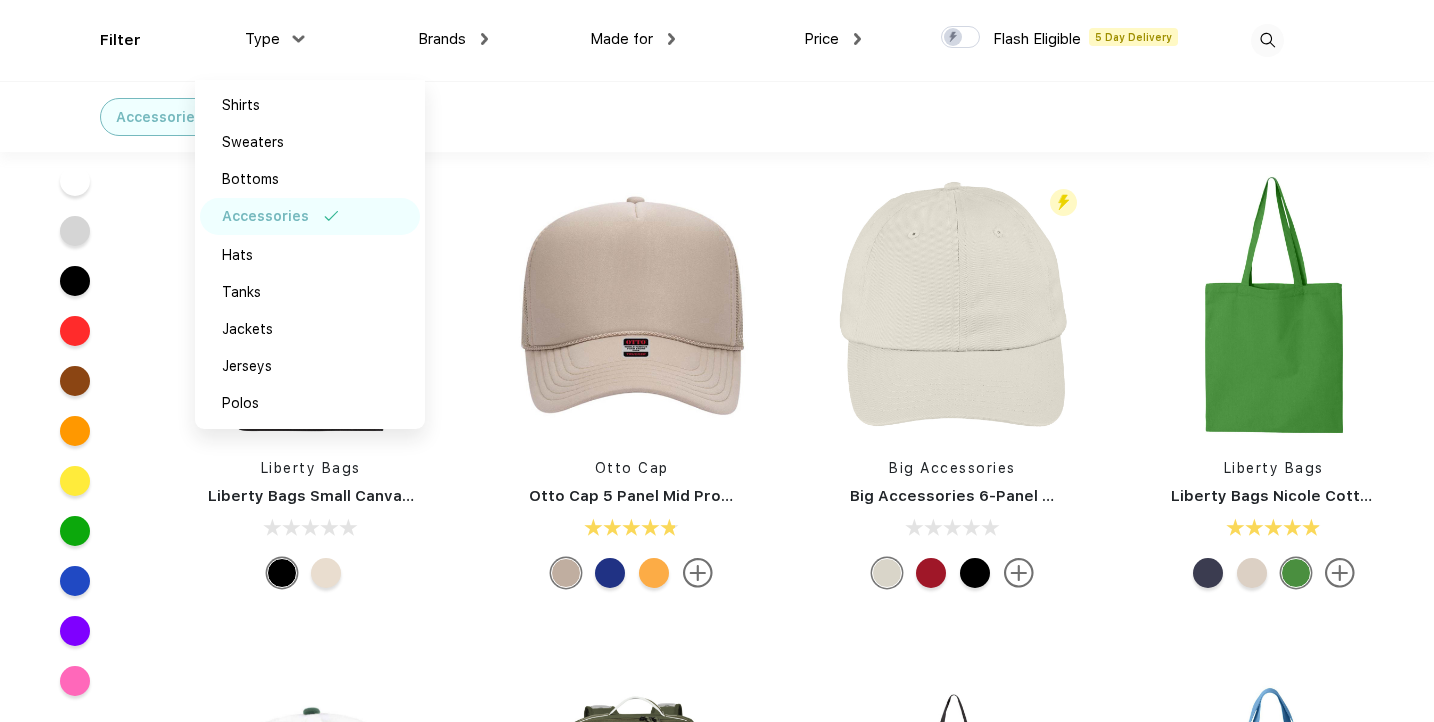 scroll, scrollTop: 452, scrollLeft: 0, axis: vertical 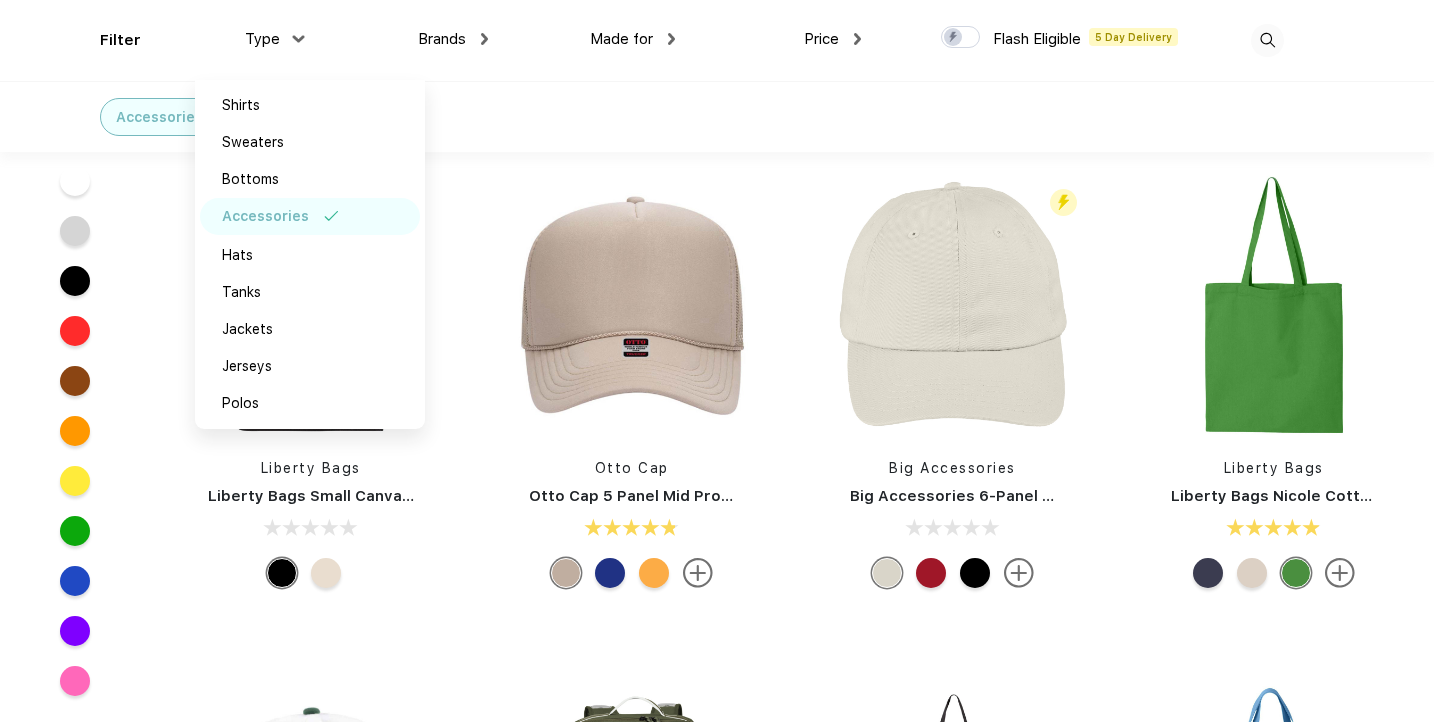 click on "BAGedge   BAGedge 12 Oz. Canvas Boat Tote   Mega Cap Inc   Mega Cap Inc Summer Trucker Cap   Flash Eligible   5 Day Delivery   Adams   Adams Optimum Pigment Dyed-Cap   Grosche   Grosche OASIS Fruit Infusion Water Flask   Liberty Bags   Liberty Bags Small Canvas Tote   Otto Cap   Otto Cap 5 Panel Mid Profile Mesh Back Trucker Hat   Flash Eligible   5 Day Delivery   Big Accessories   Big Accessories 6-Panel Twill Unstructured Cap   Liberty Bags   Liberty Bags Nicole Cotton Canvas Tote   Newhattan   Newhattan 100% Cotton Stone Washed Cap   Nike   Nike Utility Speed Backpack   OAD   Oad 12 Oz Tote Bag   Liberty Bags   Liberty Bags P&O Cruiser Tote - 7002   Flash Eligible   5 Day Delivery   Yupoong   Yupoong Adult 5-Panel Retro Trucker Cap   Flash Eligible   5 Day Delivery   Liberty Bags   Liberty Bags Susan Canvas Tote   Liberty Bags   Liberty Bags Oad Cotton Canvas Tote   Sportsman   Sportsman 12" Solid Knit Beanie" at bounding box center (792, 635) 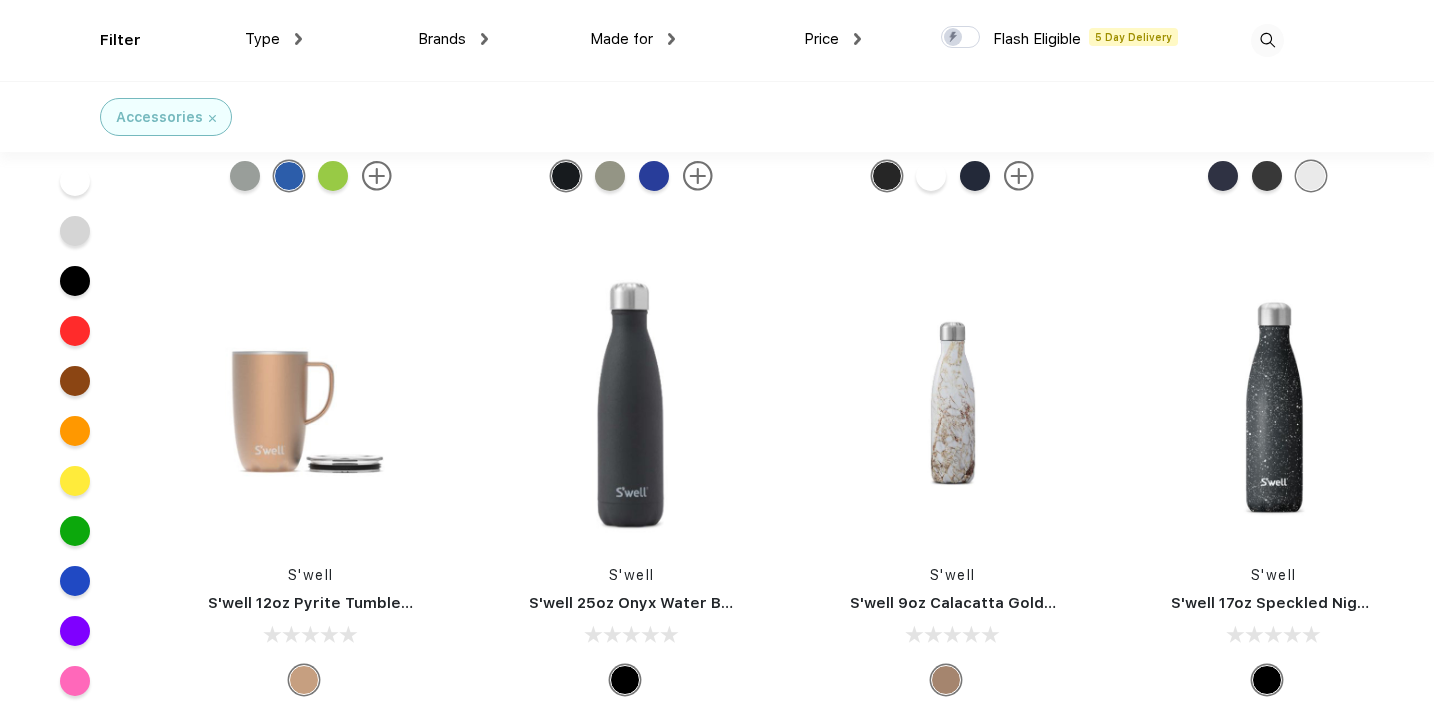 scroll, scrollTop: 9932, scrollLeft: 0, axis: vertical 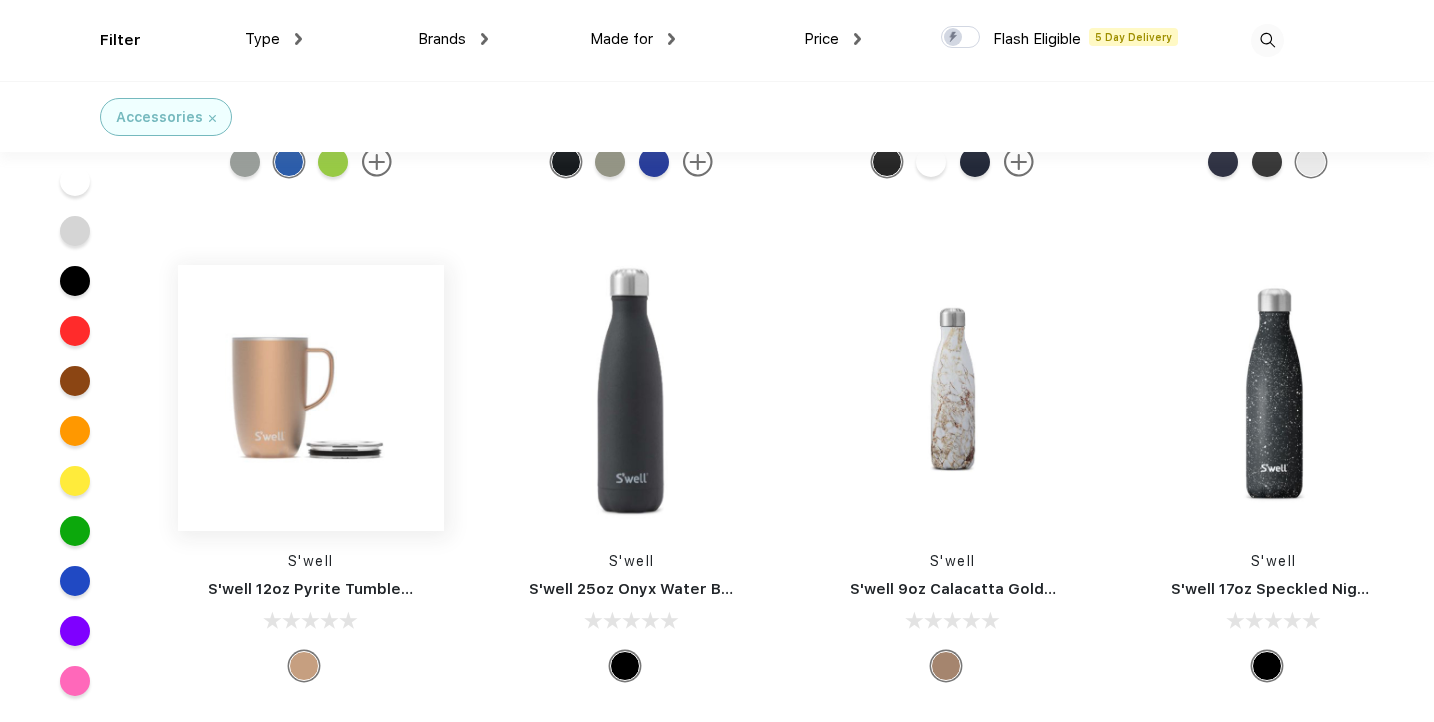 click at bounding box center (311, 398) 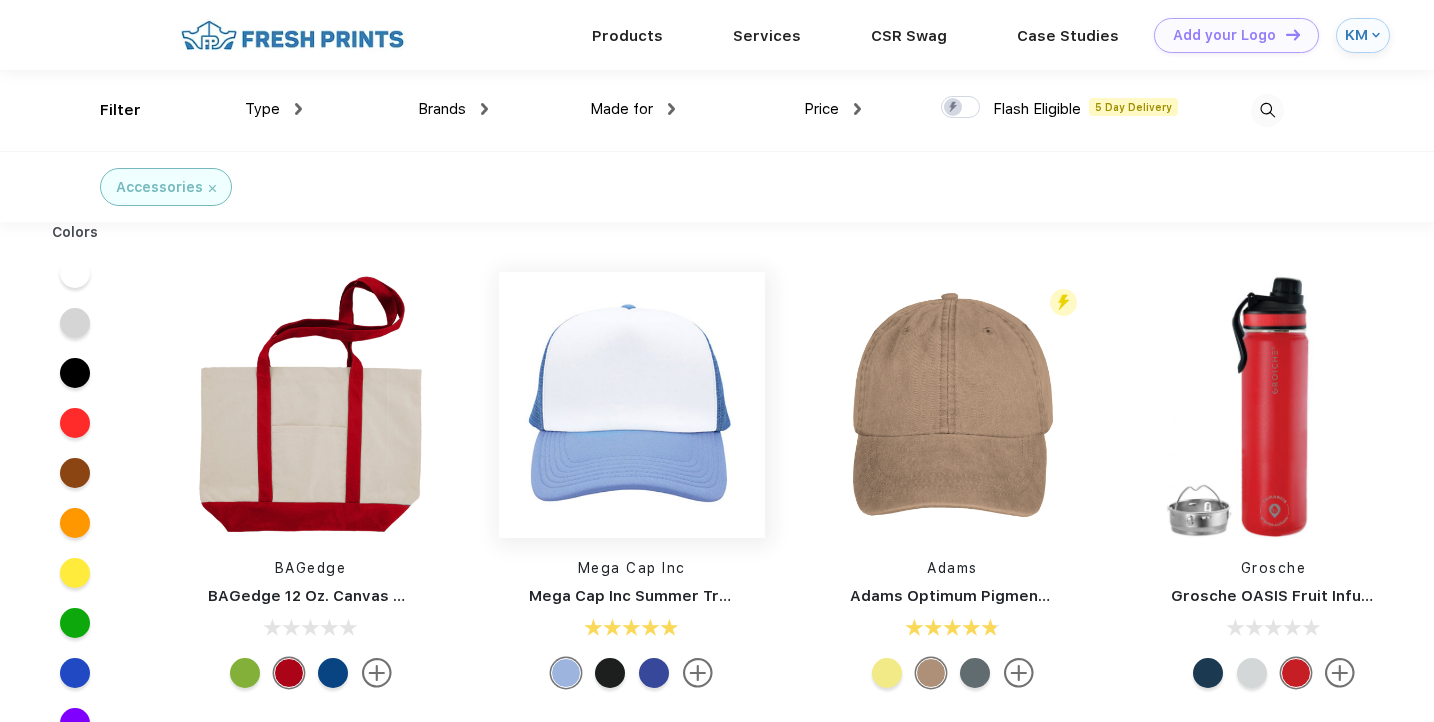 scroll, scrollTop: 0, scrollLeft: 0, axis: both 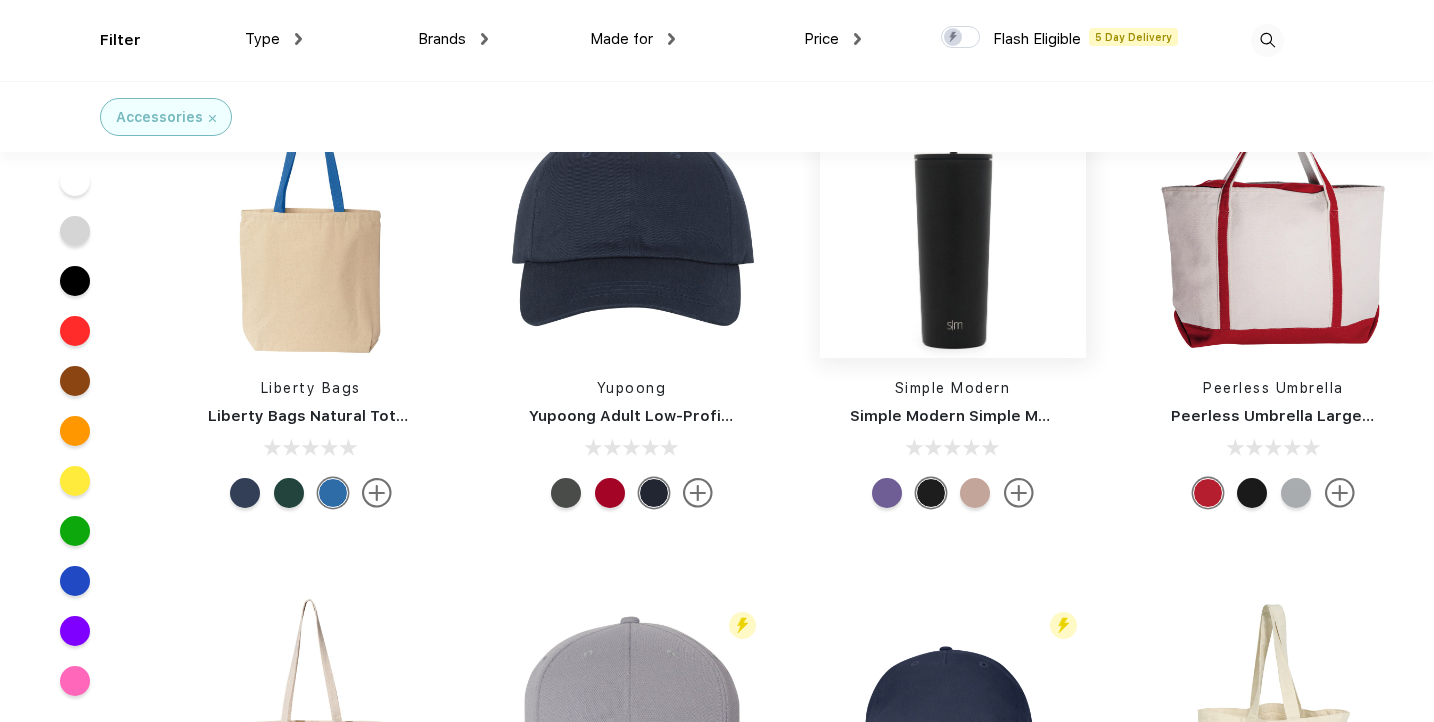 click at bounding box center (953, 225) 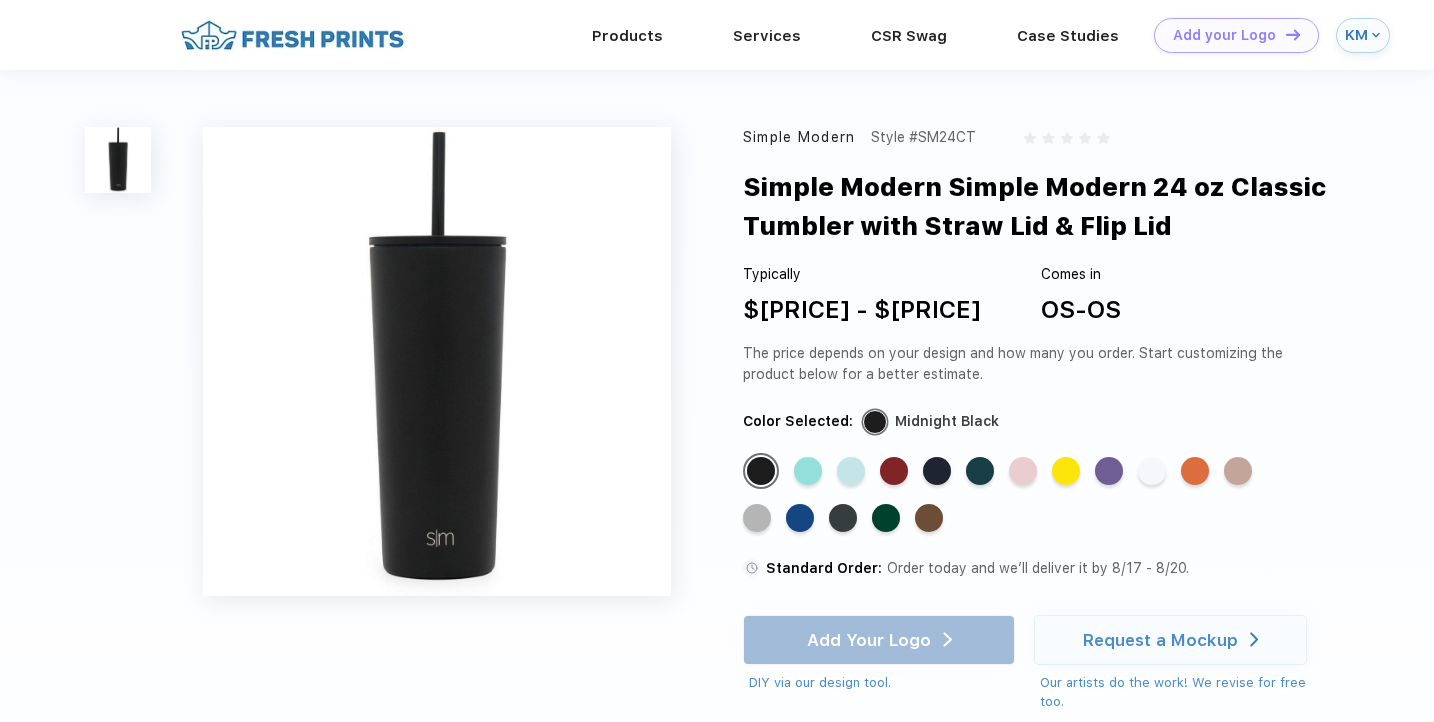 scroll, scrollTop: 1, scrollLeft: 0, axis: vertical 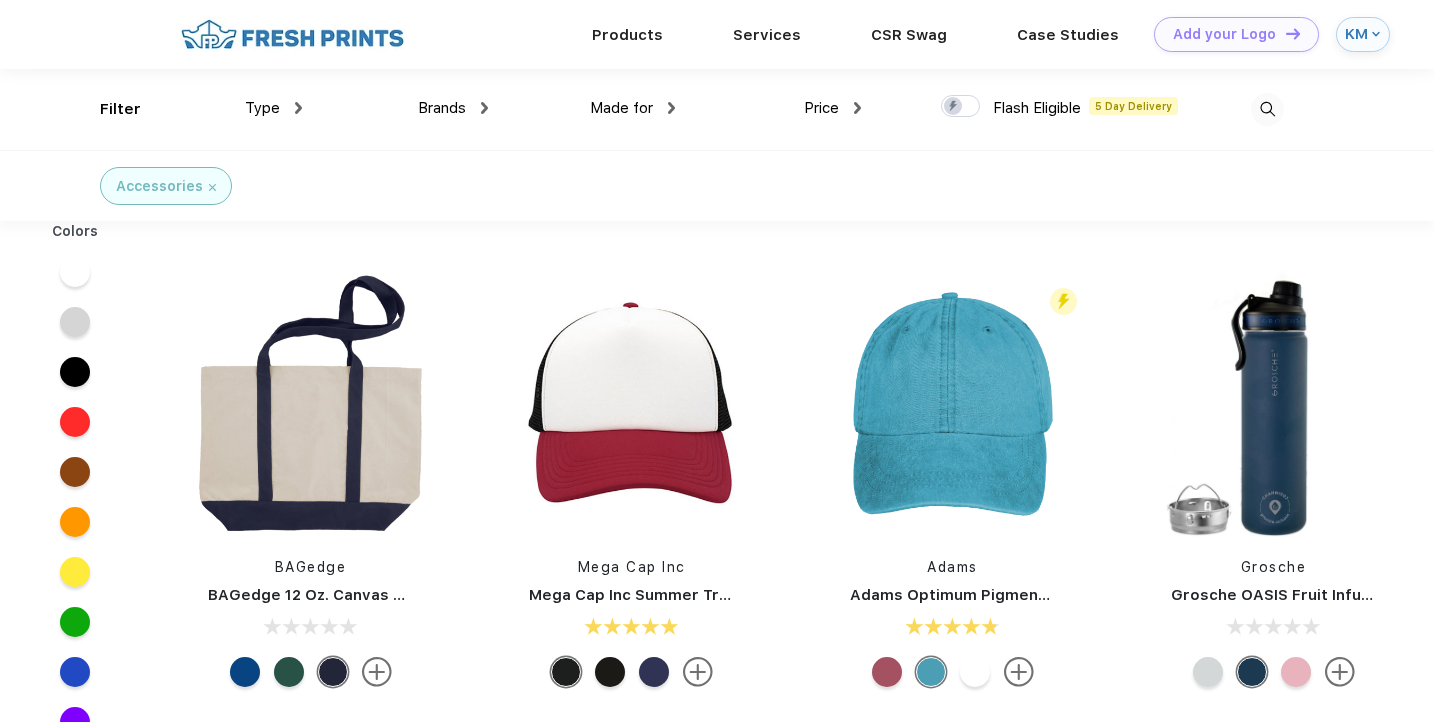 click on "Type" at bounding box center [273, 108] 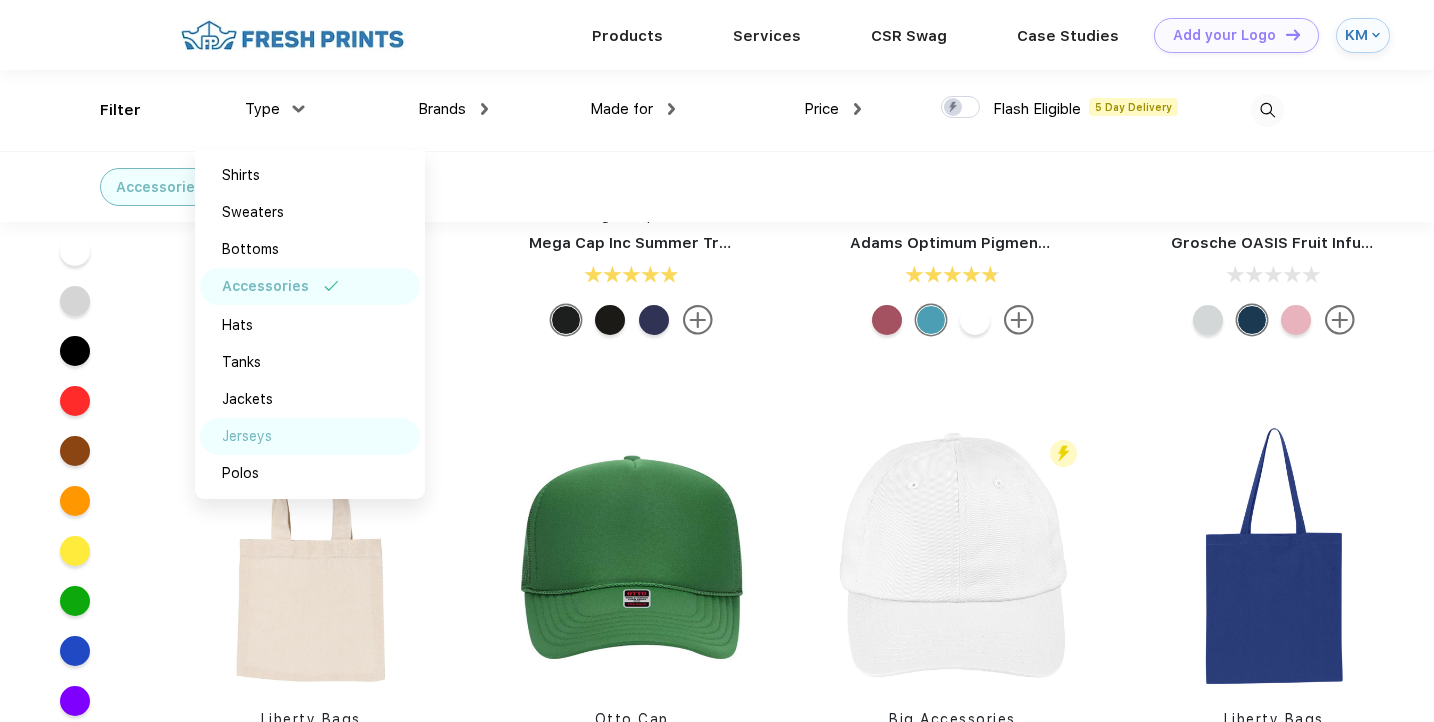 scroll, scrollTop: 130, scrollLeft: 0, axis: vertical 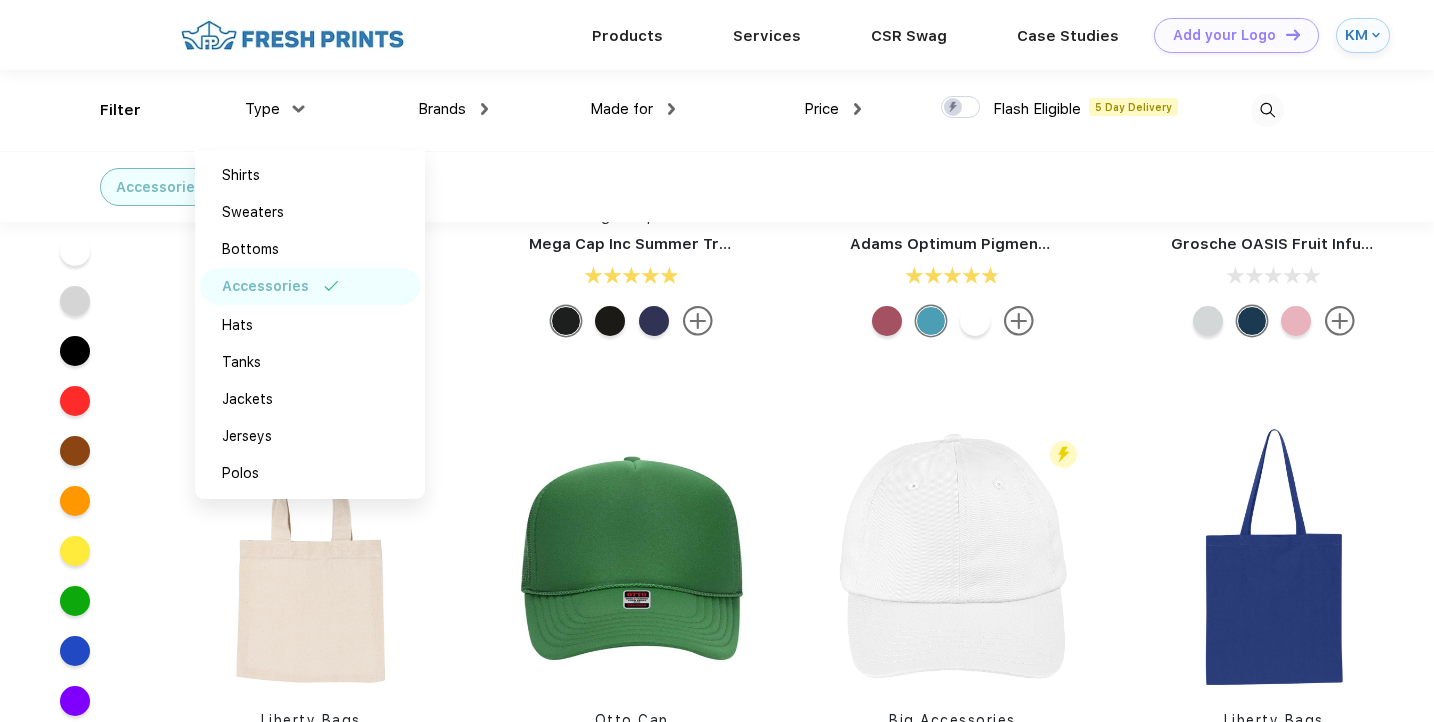 click on "Type  Shirts   Sweaters   Bottoms   Accessories   Hats   Tanks   Jackets   Jerseys   Polos" at bounding box center [208, 110] 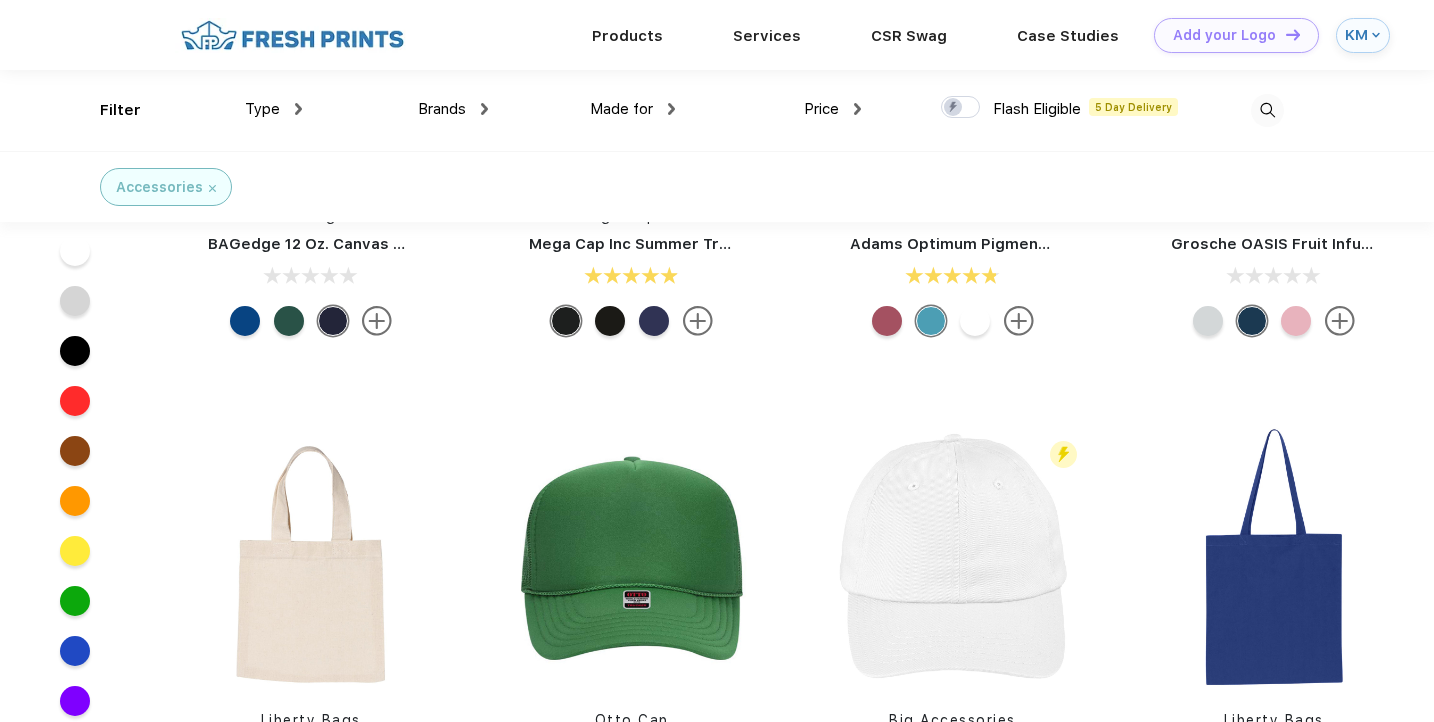 click on "Brands" at bounding box center [442, 109] 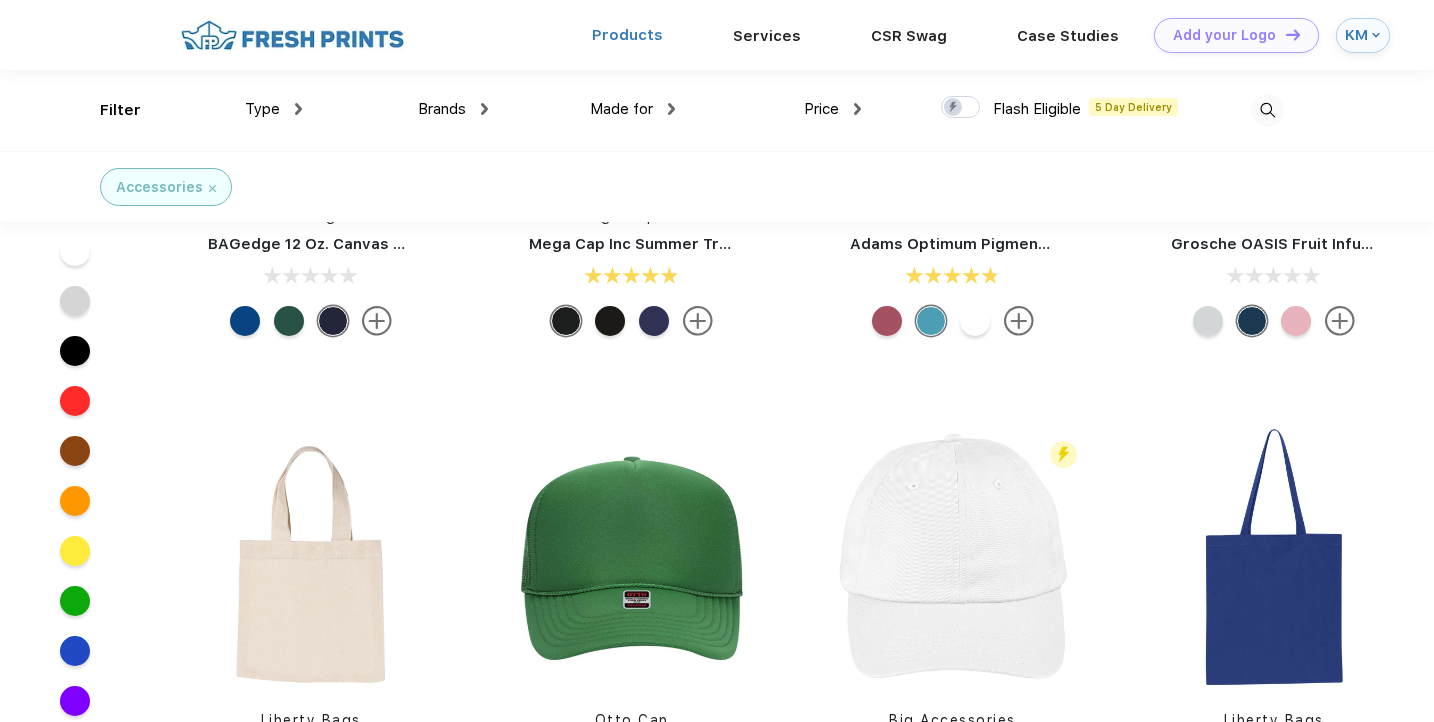 click on "Products" at bounding box center [627, 35] 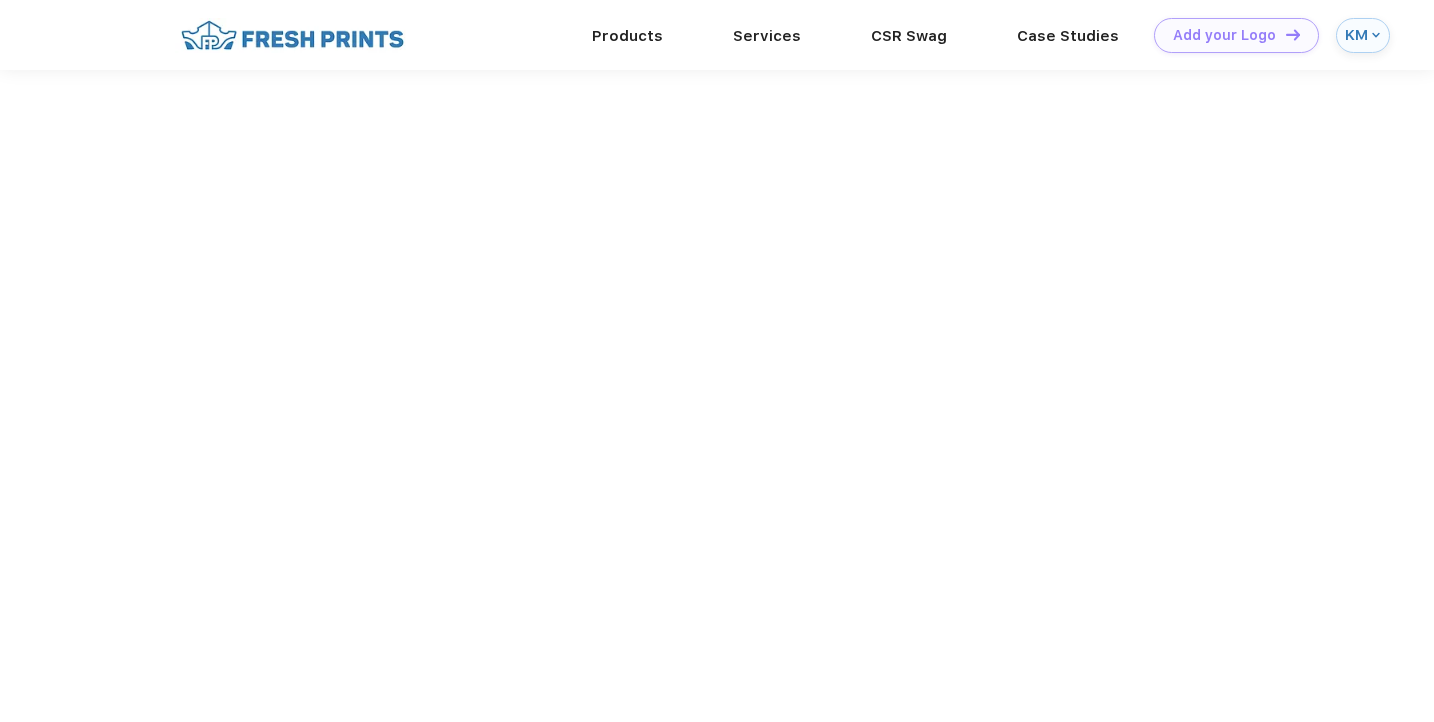 scroll, scrollTop: 0, scrollLeft: 0, axis: both 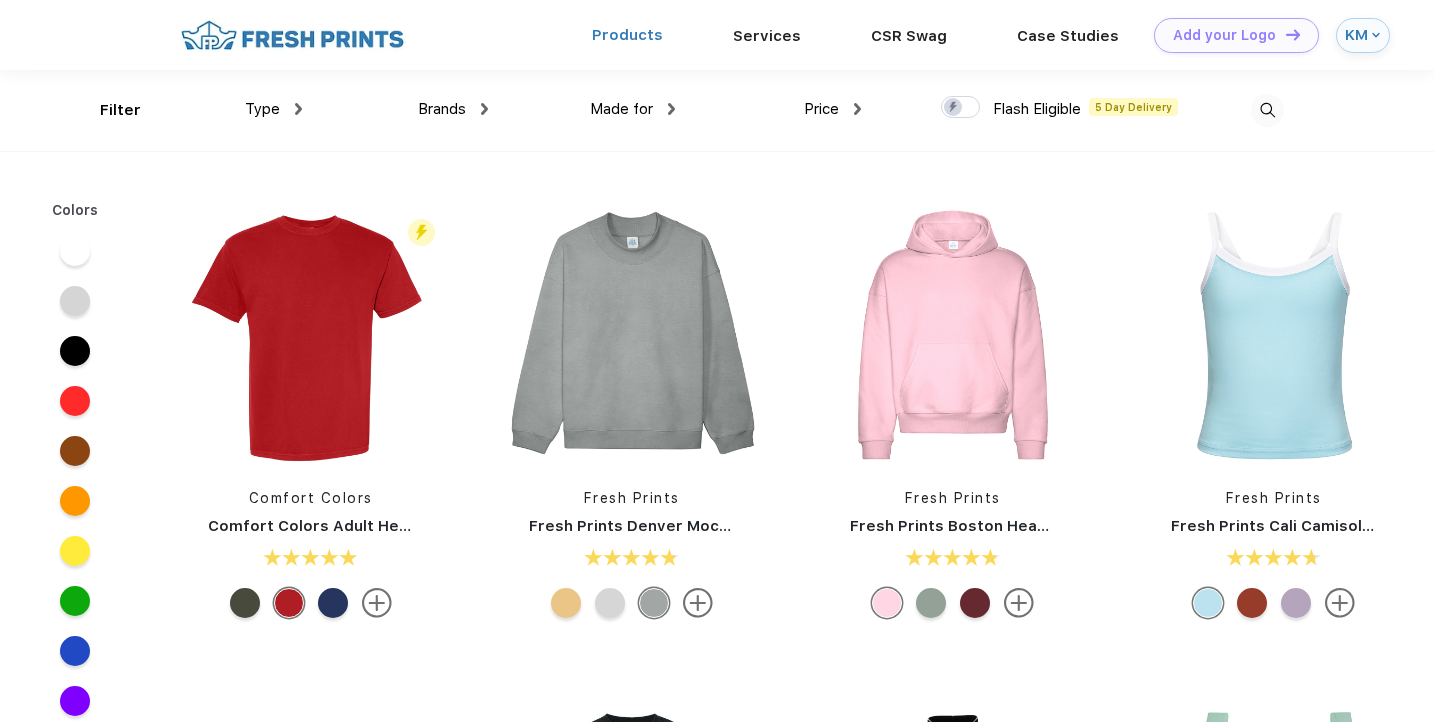 click on "Products" at bounding box center [627, 35] 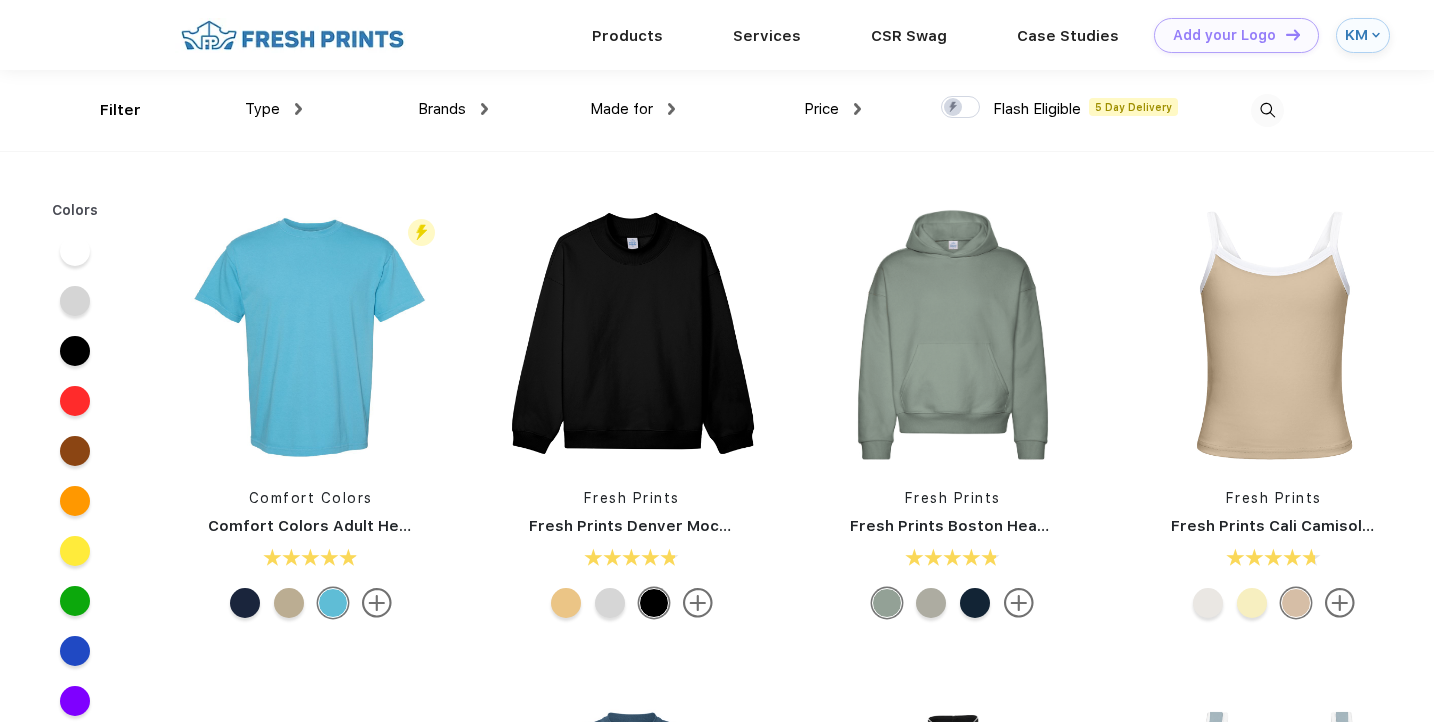 scroll, scrollTop: 0, scrollLeft: 0, axis: both 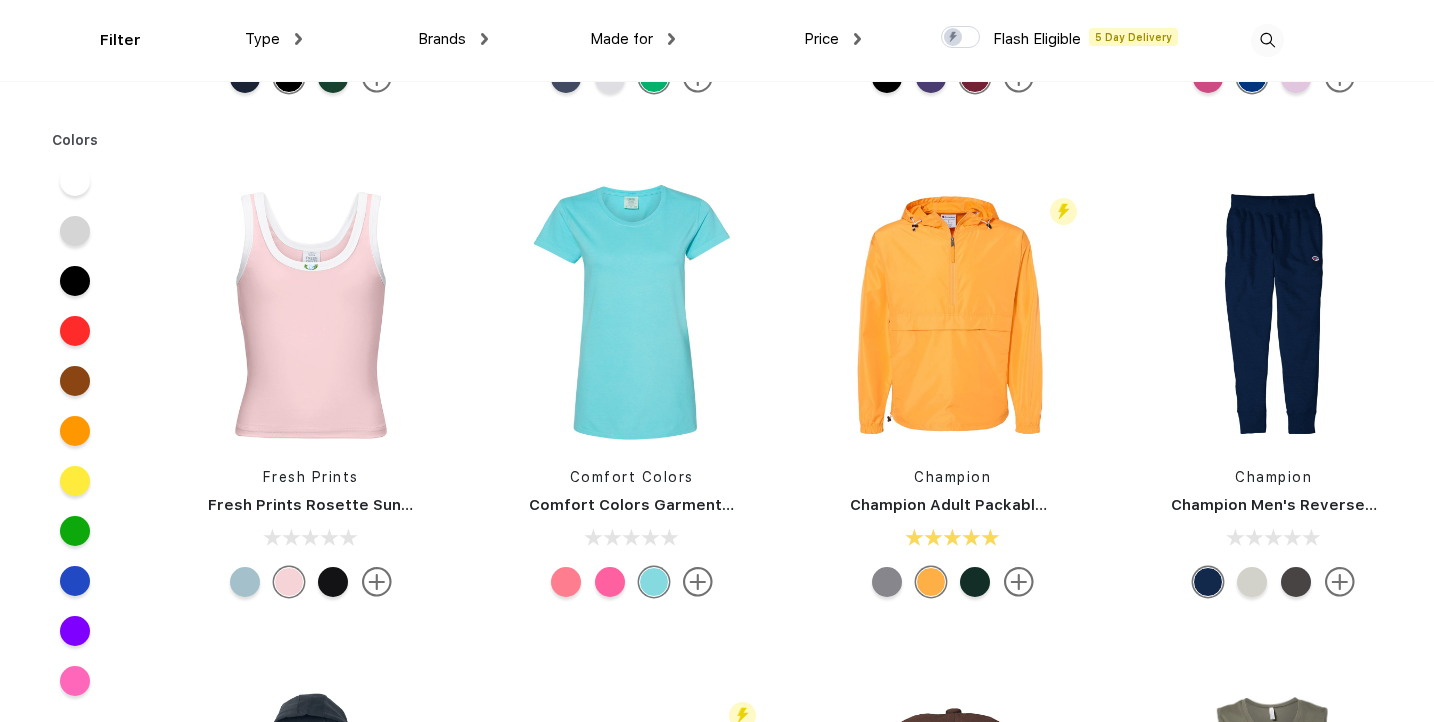 click at bounding box center [1267, 40] 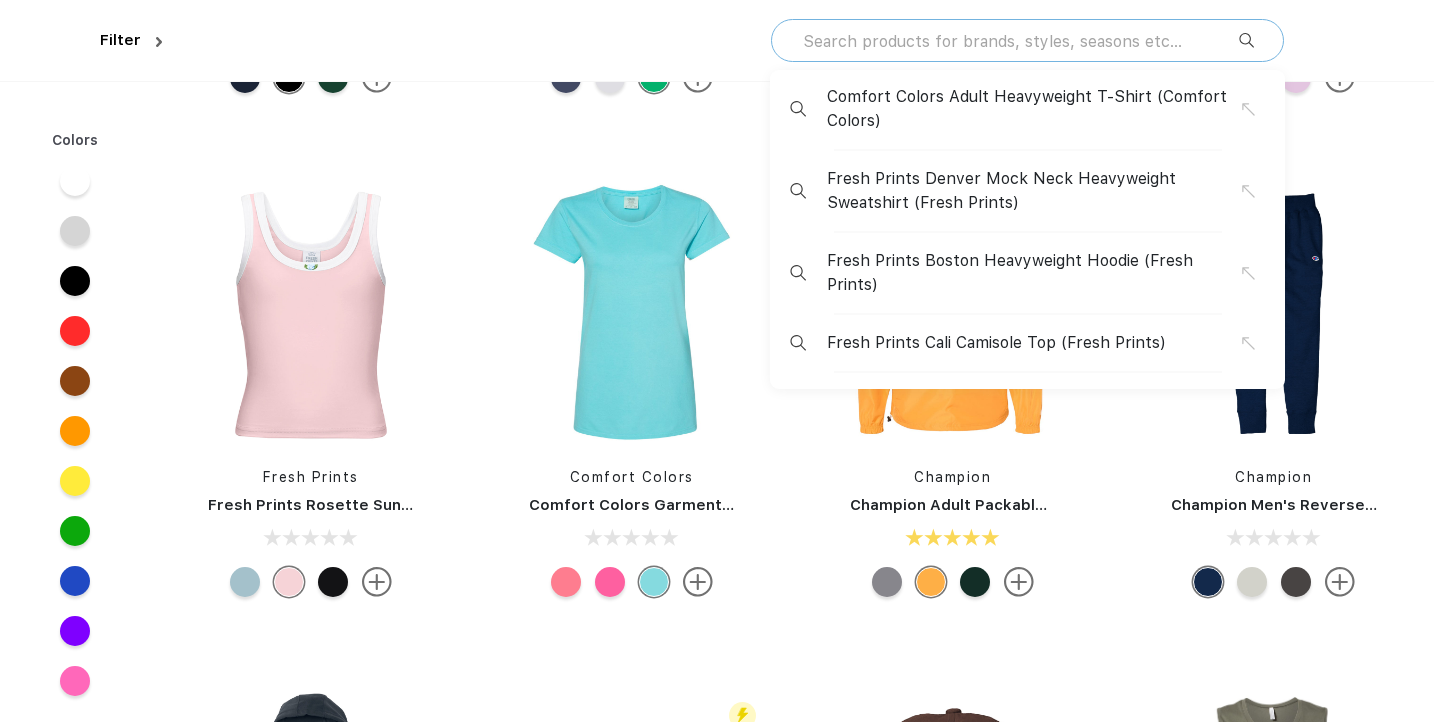click at bounding box center (1020, 41) 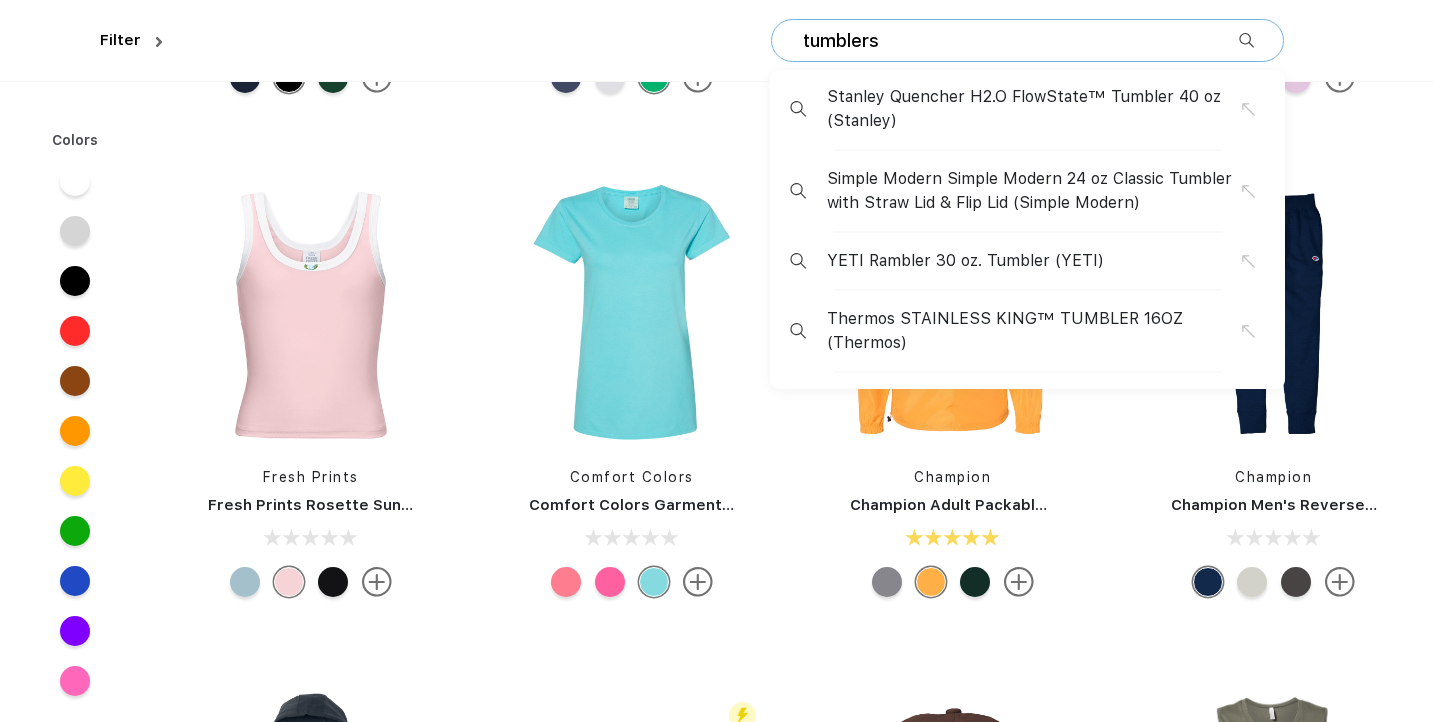 type on "tumblers" 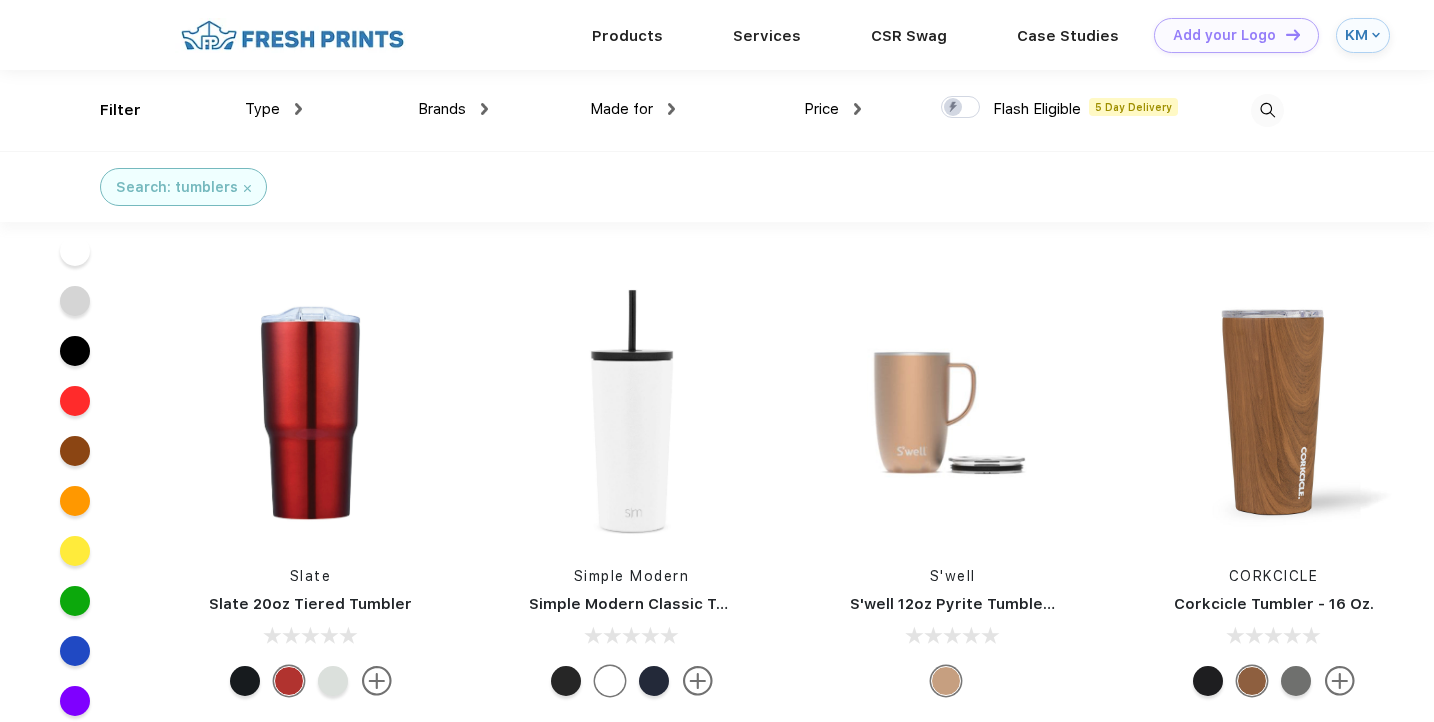 scroll, scrollTop: 277, scrollLeft: 0, axis: vertical 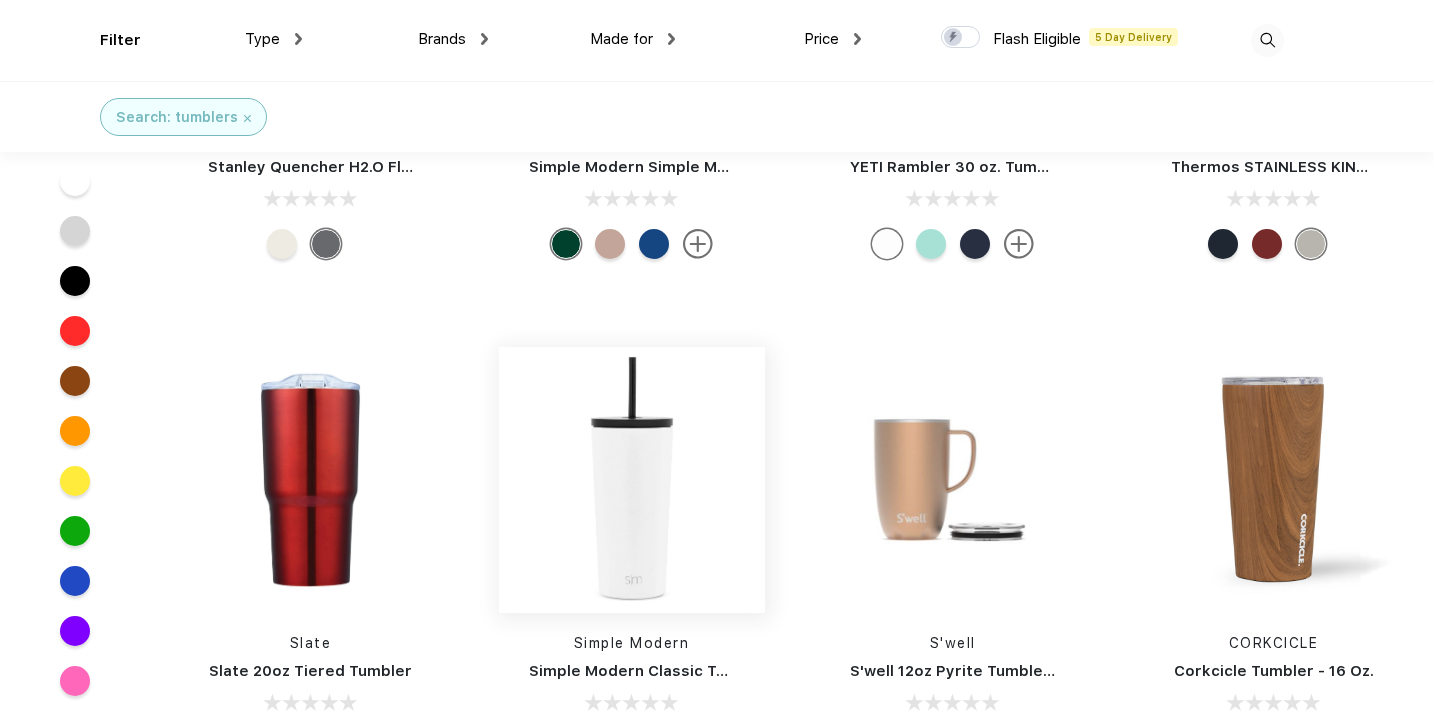 click at bounding box center (632, 480) 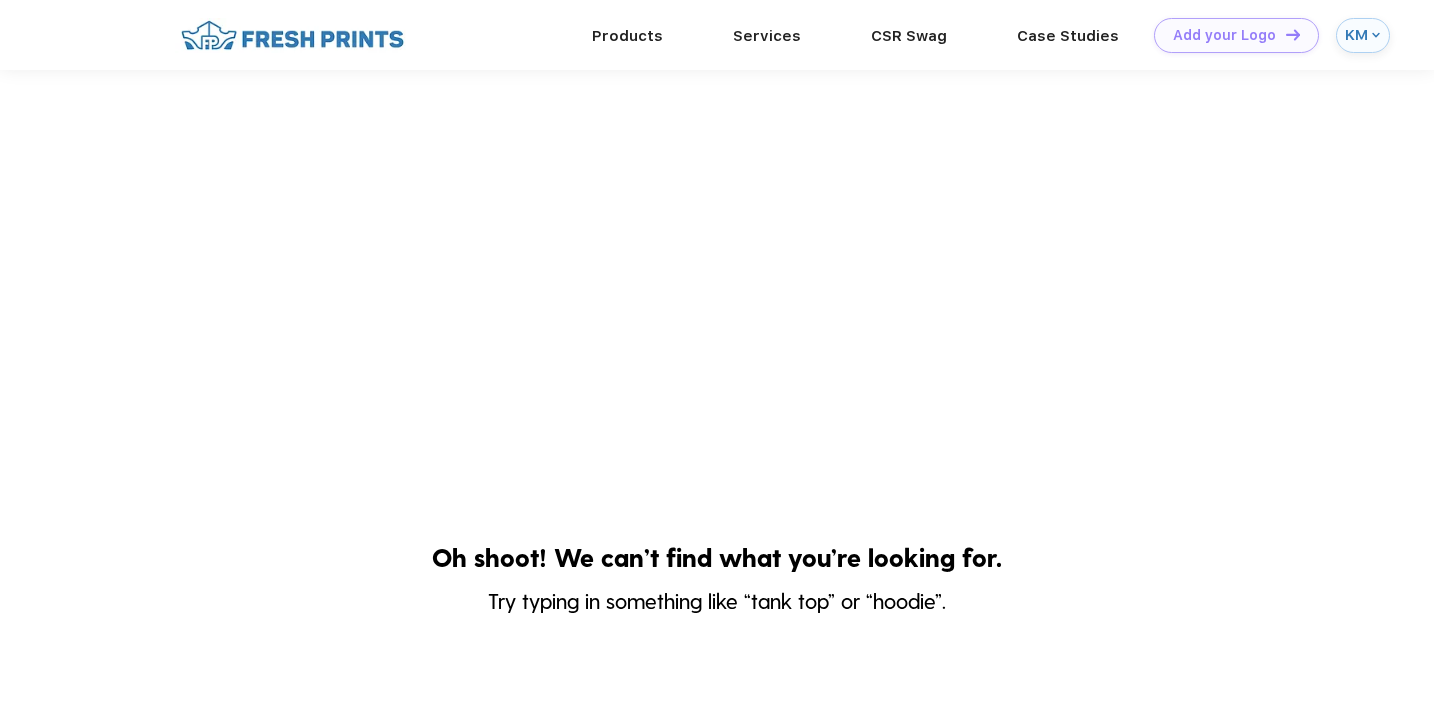 scroll, scrollTop: 277, scrollLeft: 0, axis: vertical 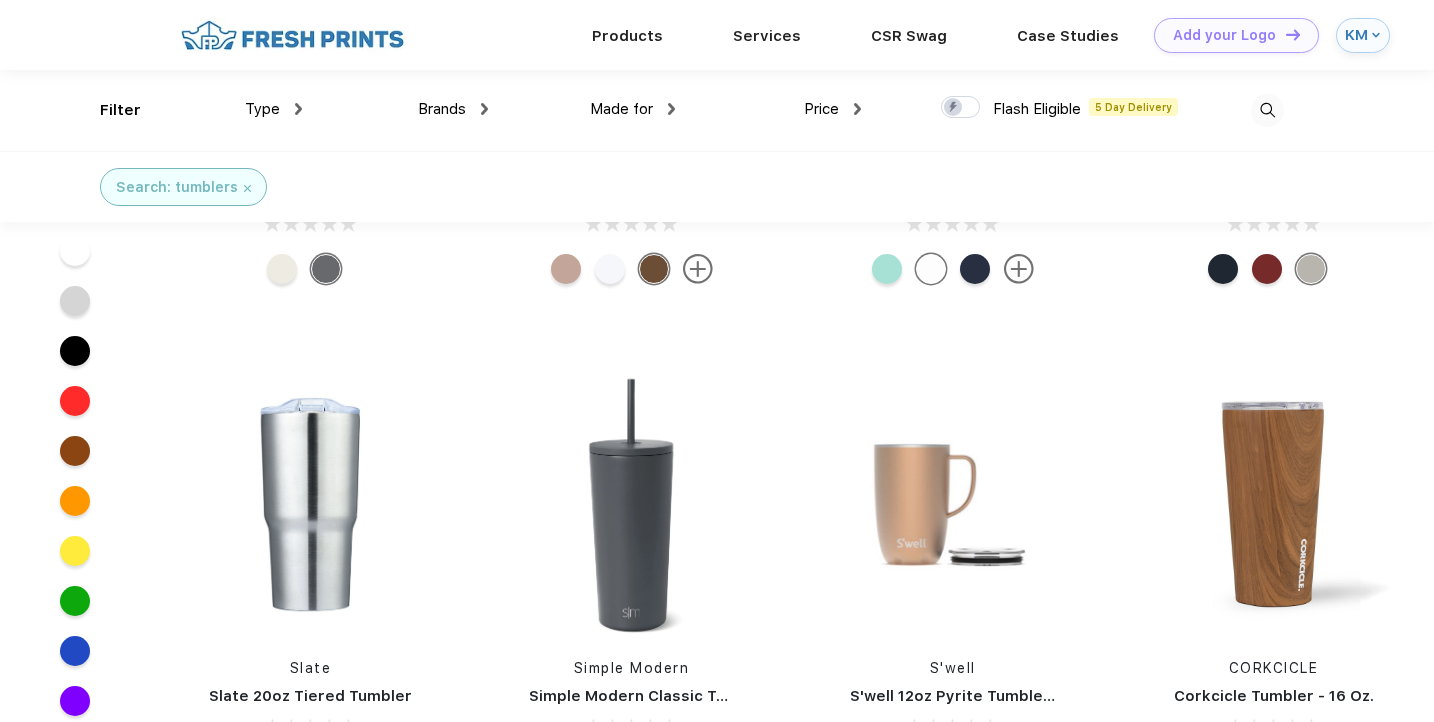 click at bounding box center [1267, 110] 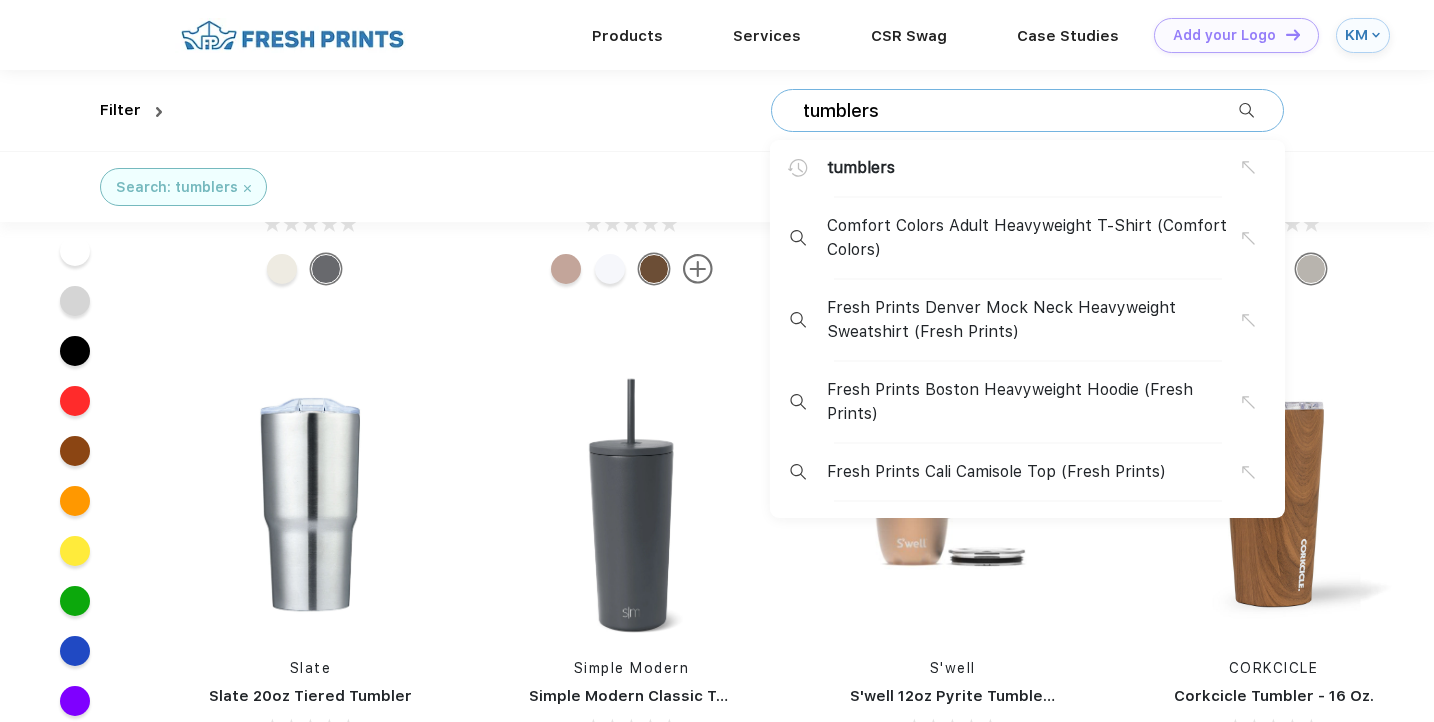 click on "tumblers" at bounding box center [1020, 111] 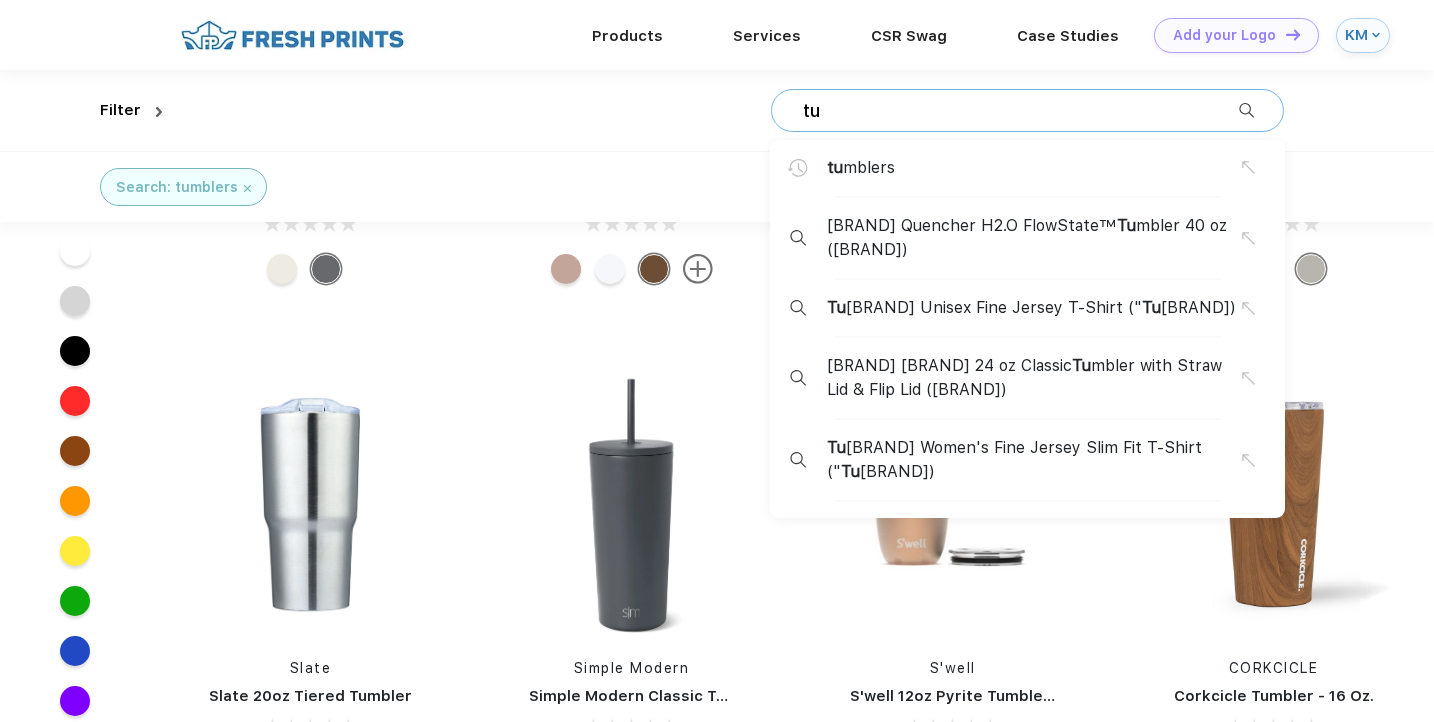 type on "t" 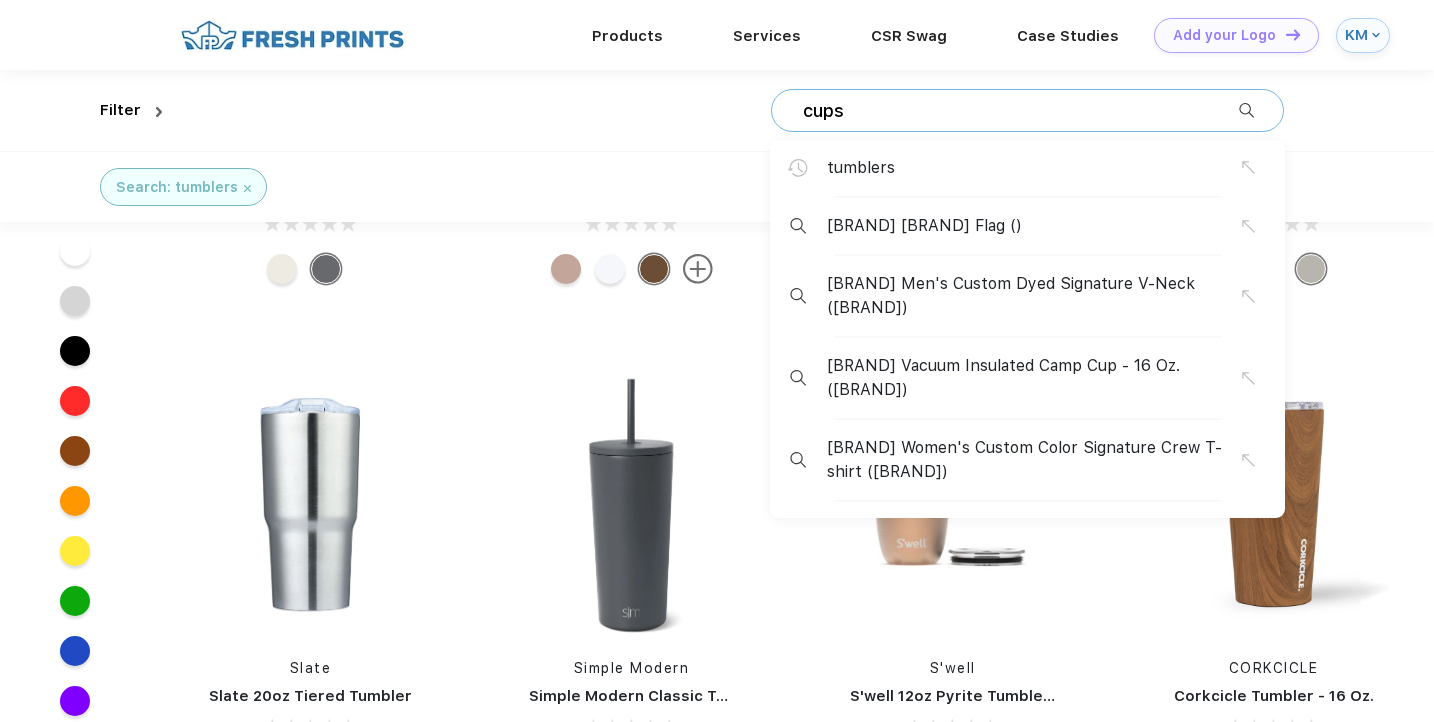 type on "cups" 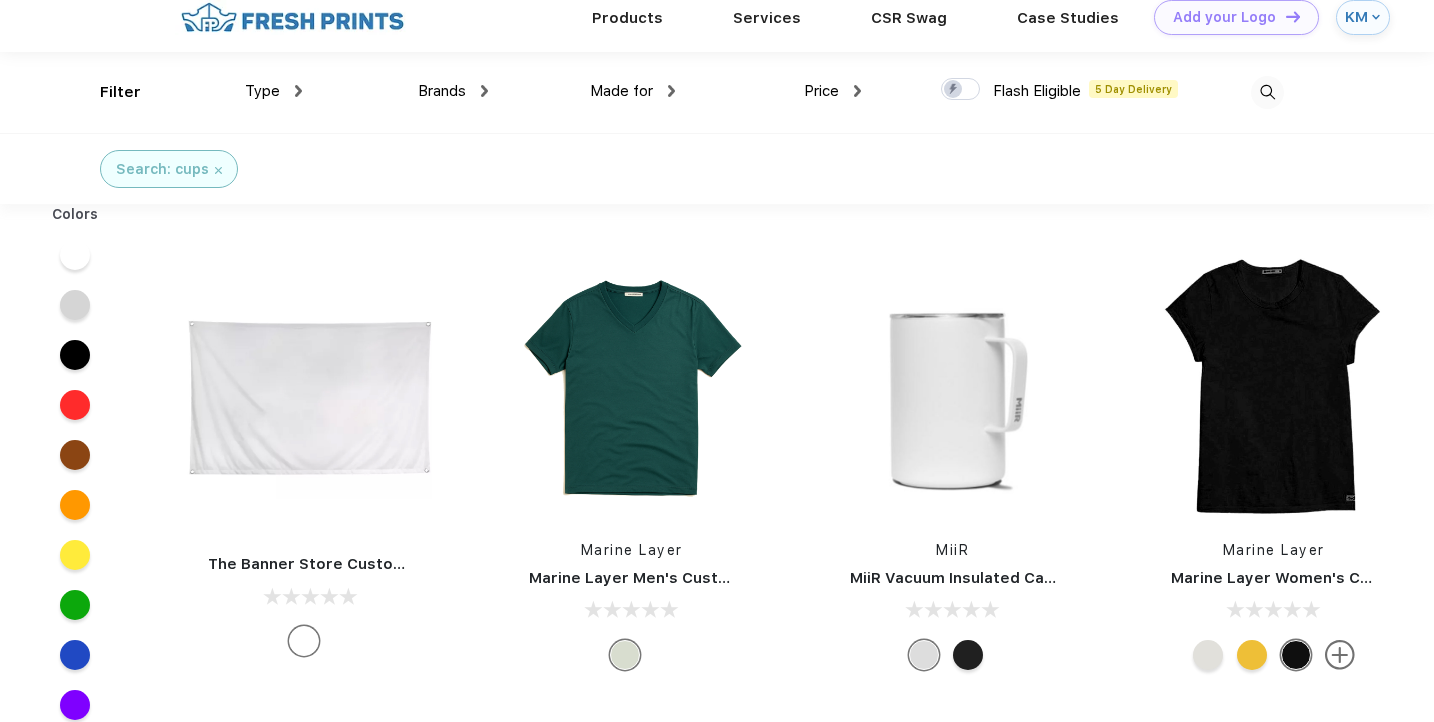 scroll, scrollTop: 0, scrollLeft: 0, axis: both 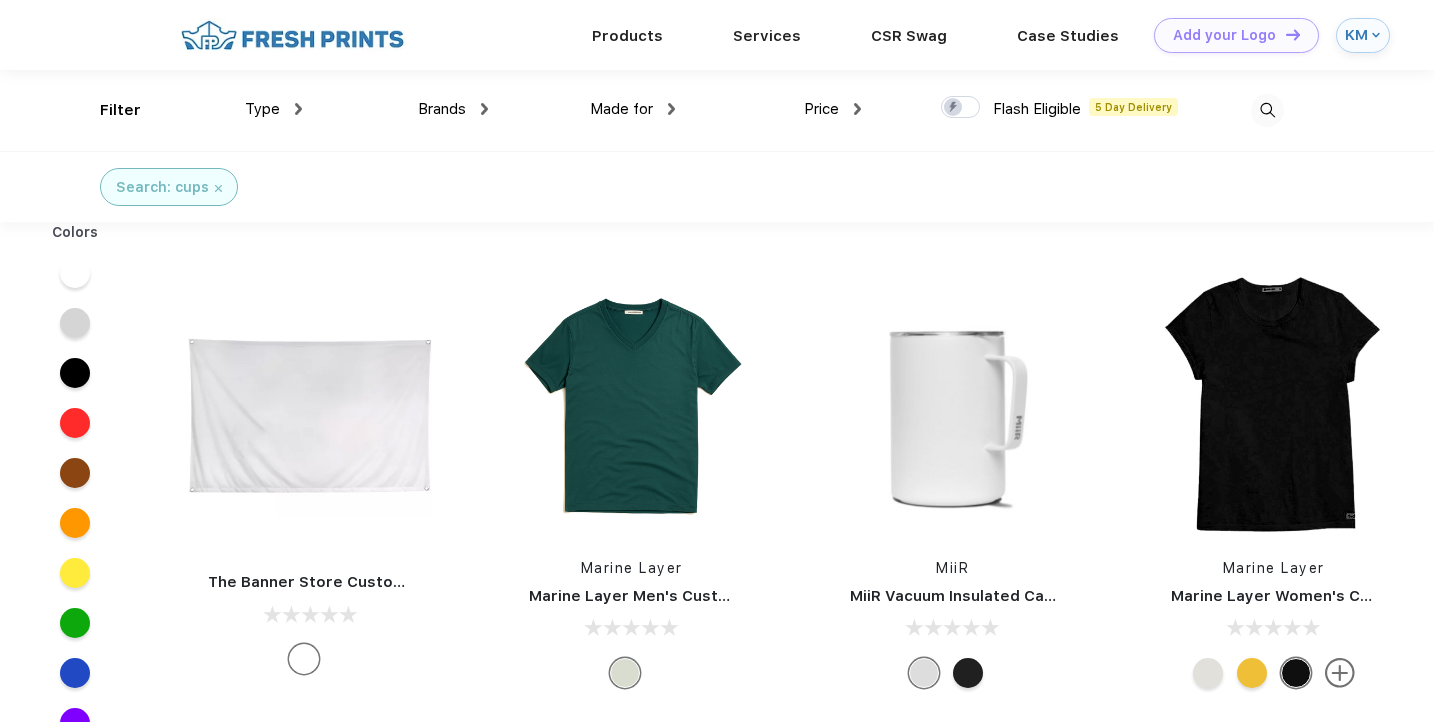 click at bounding box center [1267, 110] 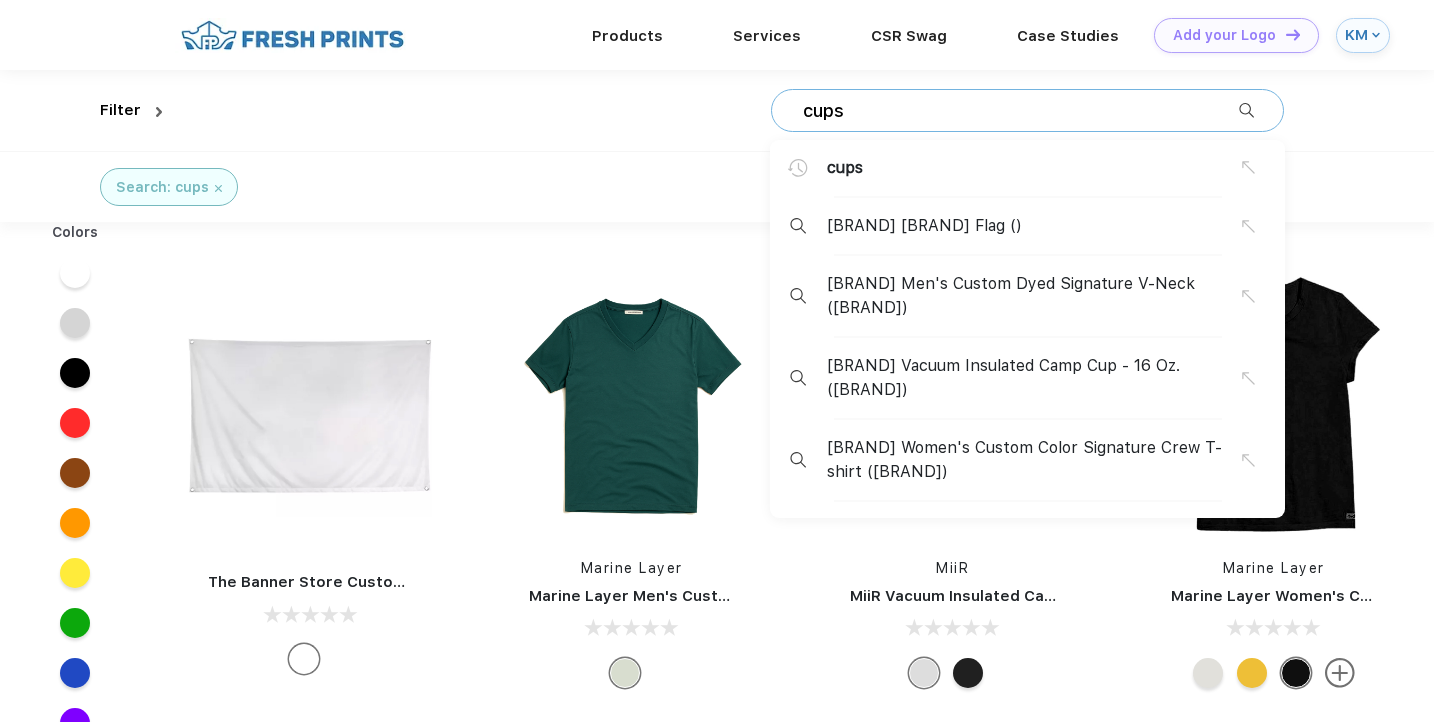 click on "cups cups The Banner Store Custom Flag () Marine Layer Men's Custom Dyed Signature V-Neck (Marine Layer) MiiR Vacuum Insulated Camp Cup - 16 Oz. (MiiR) Marine Layer Women's Custom Color Signature Crew T-shirt (Marine Layer)" at bounding box center [1027, 110] 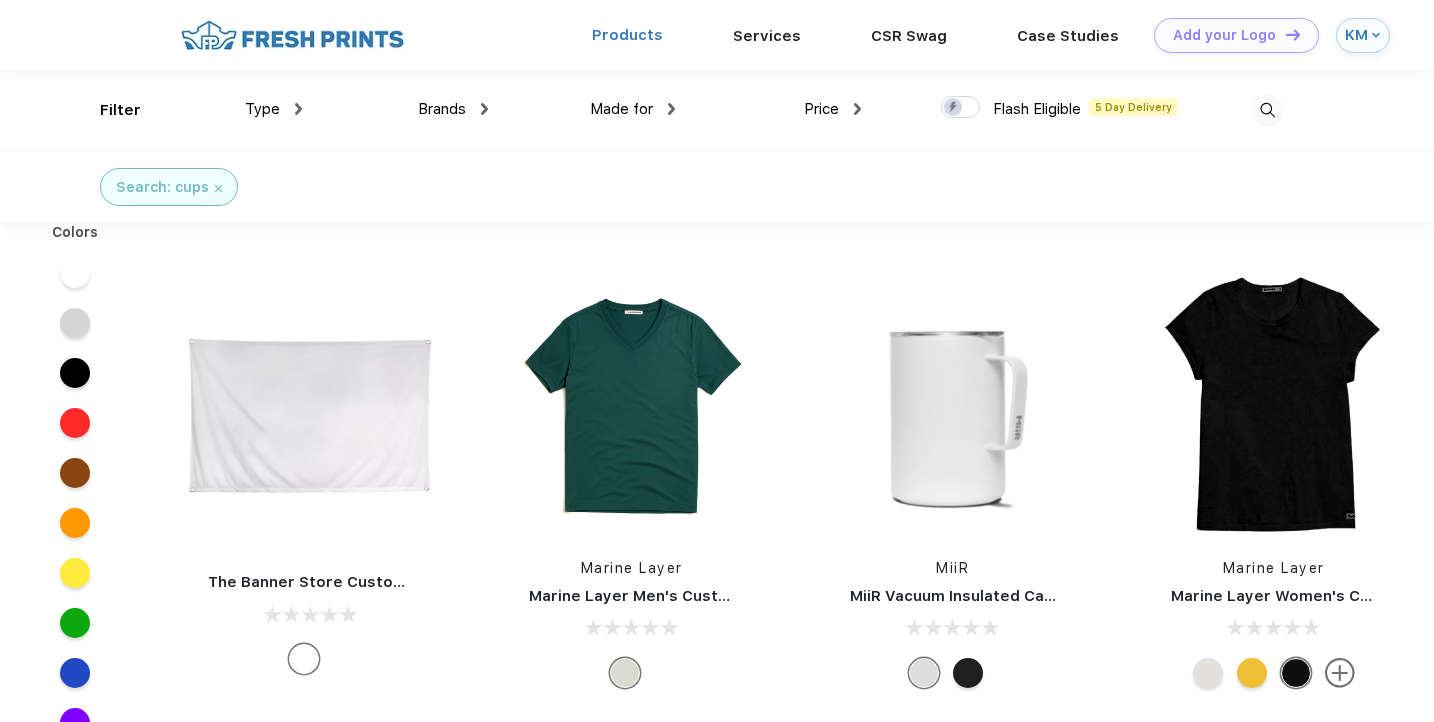 click on "Products" at bounding box center (627, 35) 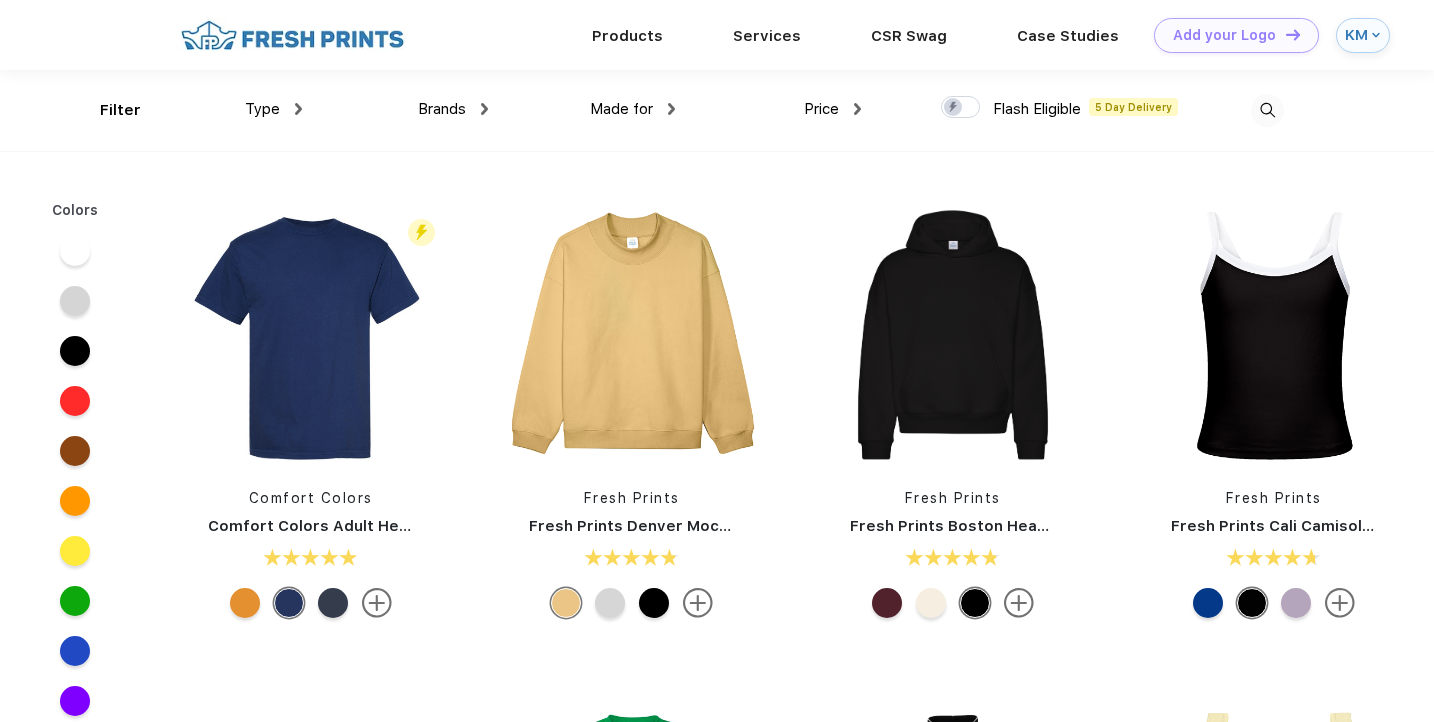 scroll, scrollTop: 0, scrollLeft: 0, axis: both 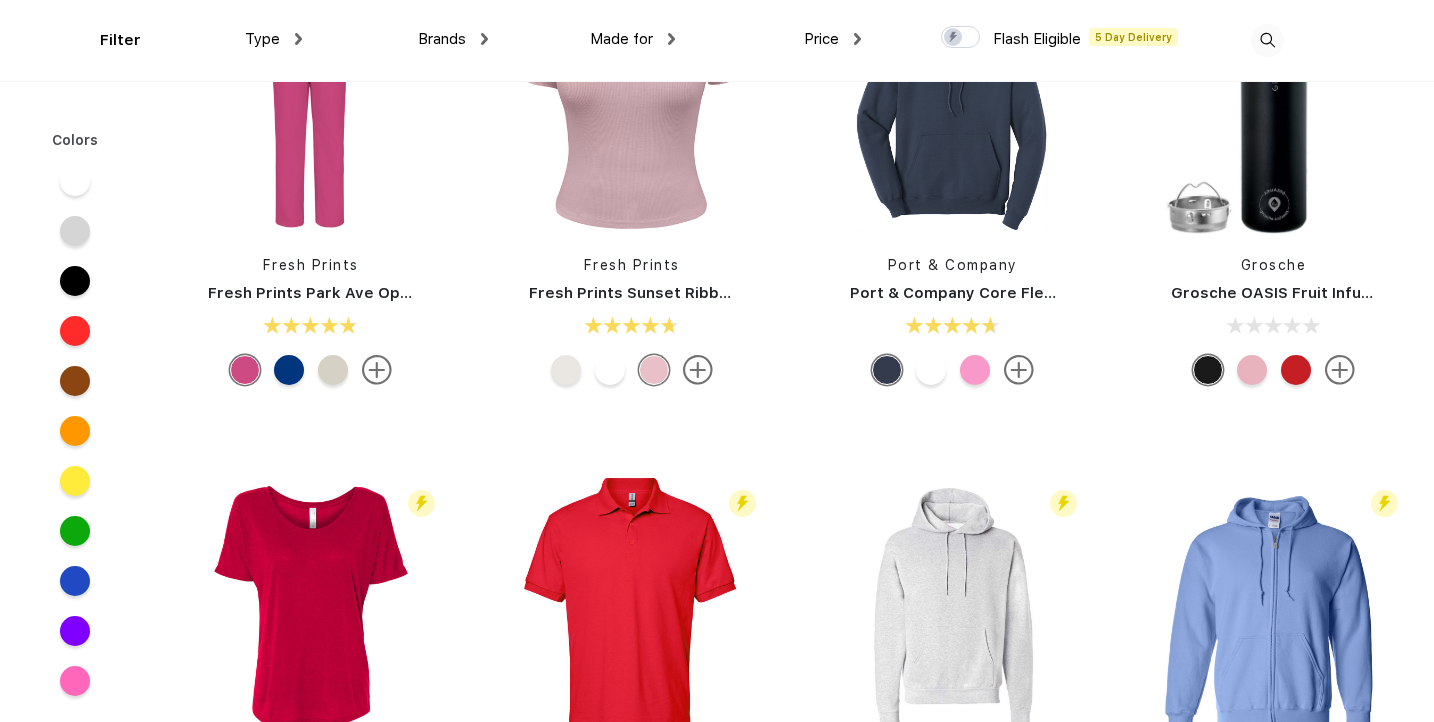 click at bounding box center (298, 39) 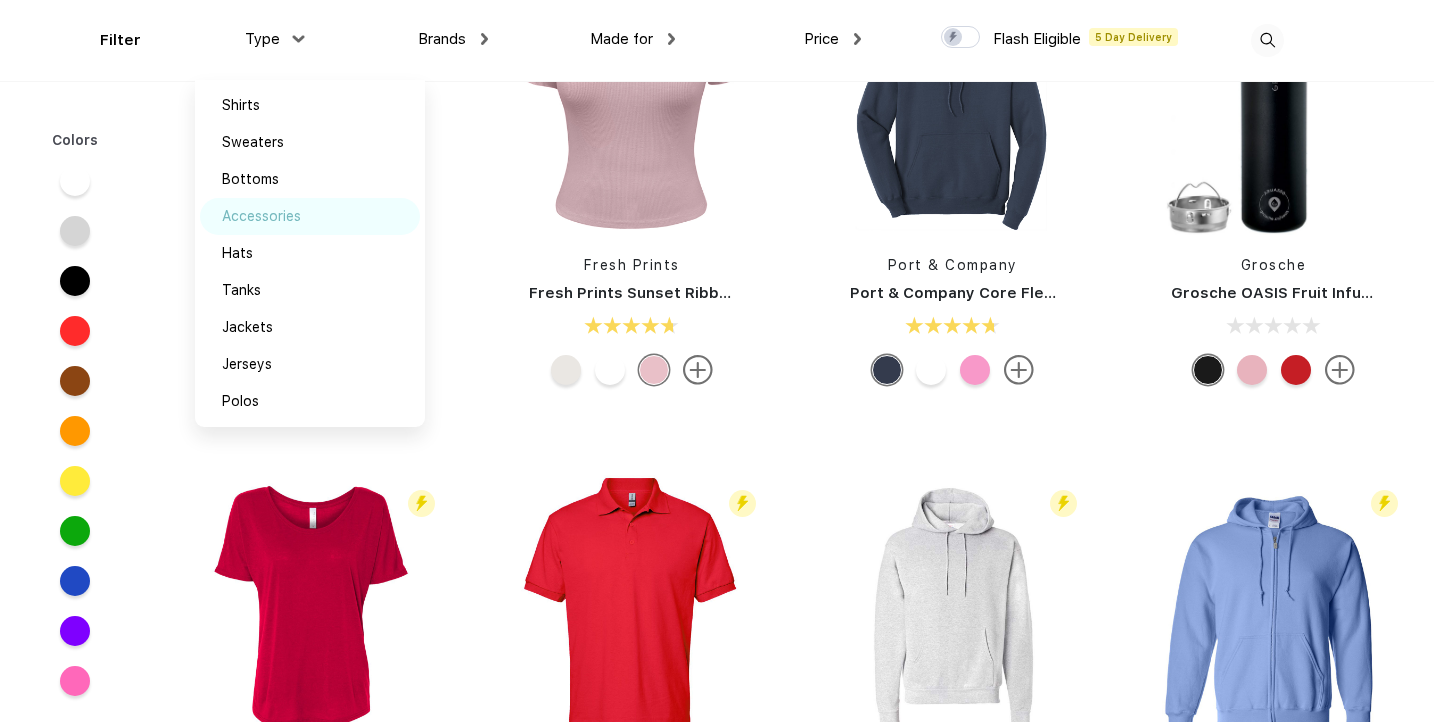 click on "Accessories" at bounding box center [261, 216] 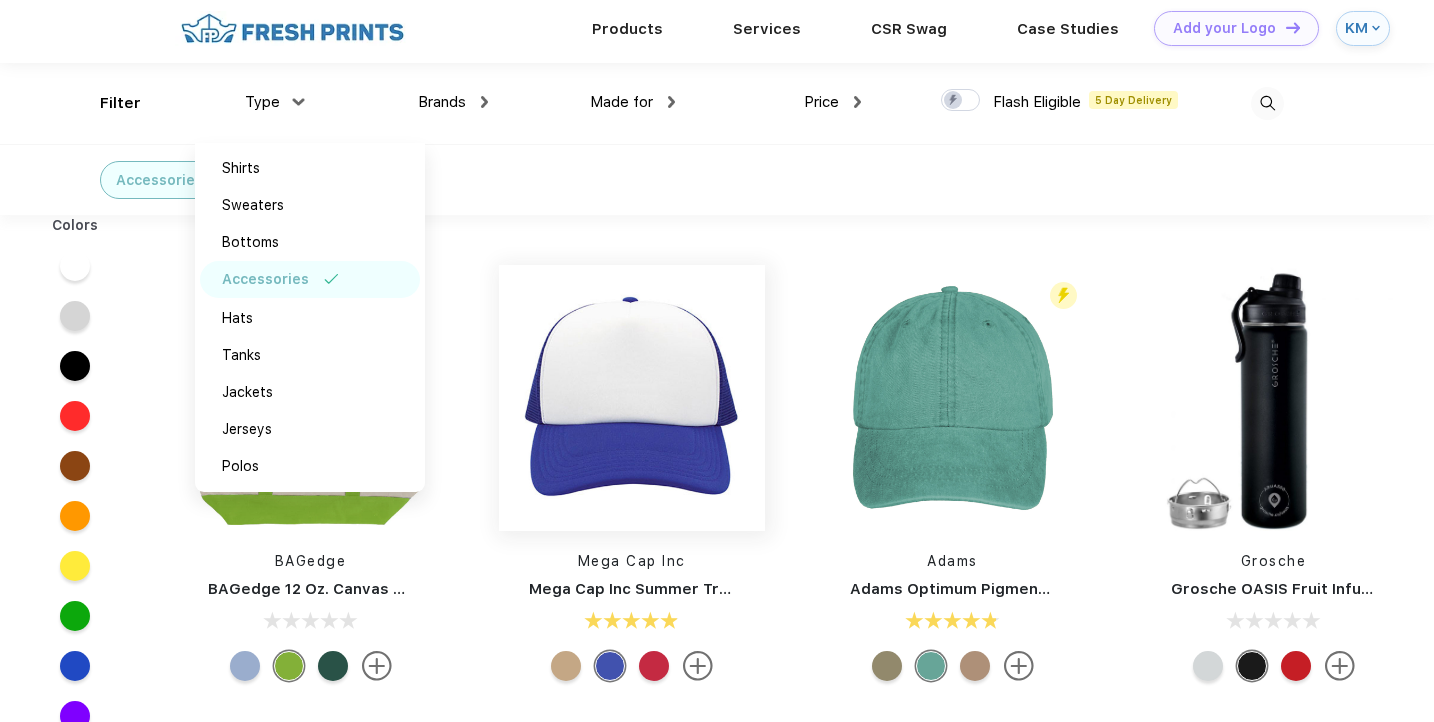 scroll, scrollTop: 6, scrollLeft: 0, axis: vertical 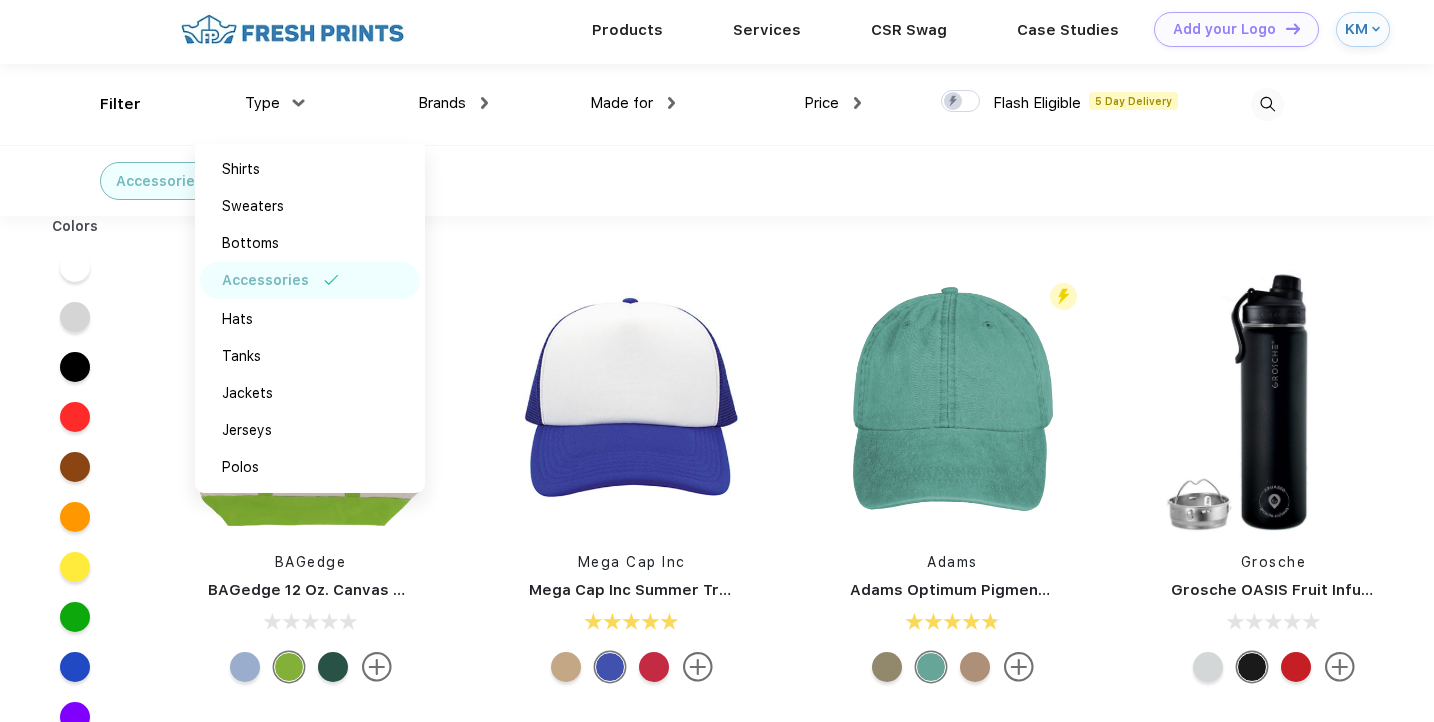 click on "Made for  Unisex   Women   Men   Youth" at bounding box center (581, 104) 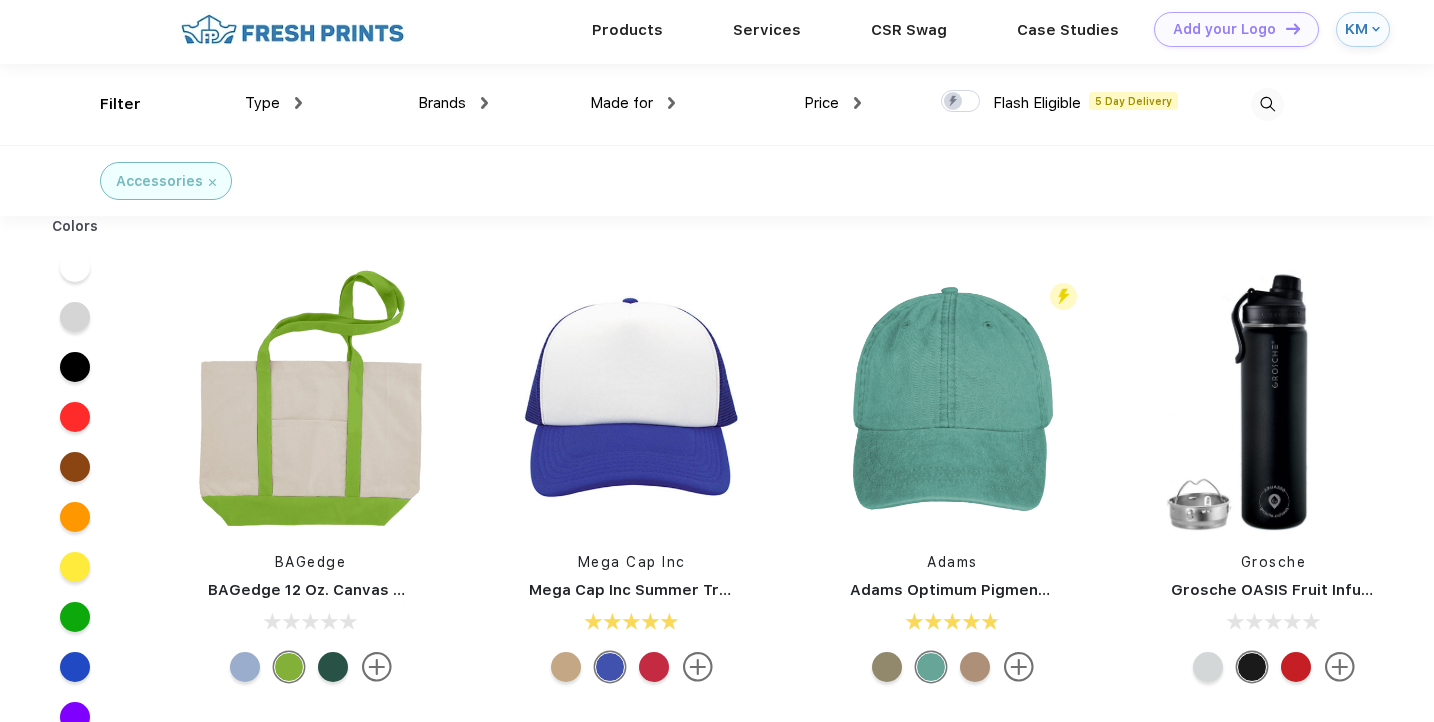 click on "Brands" at bounding box center (453, 103) 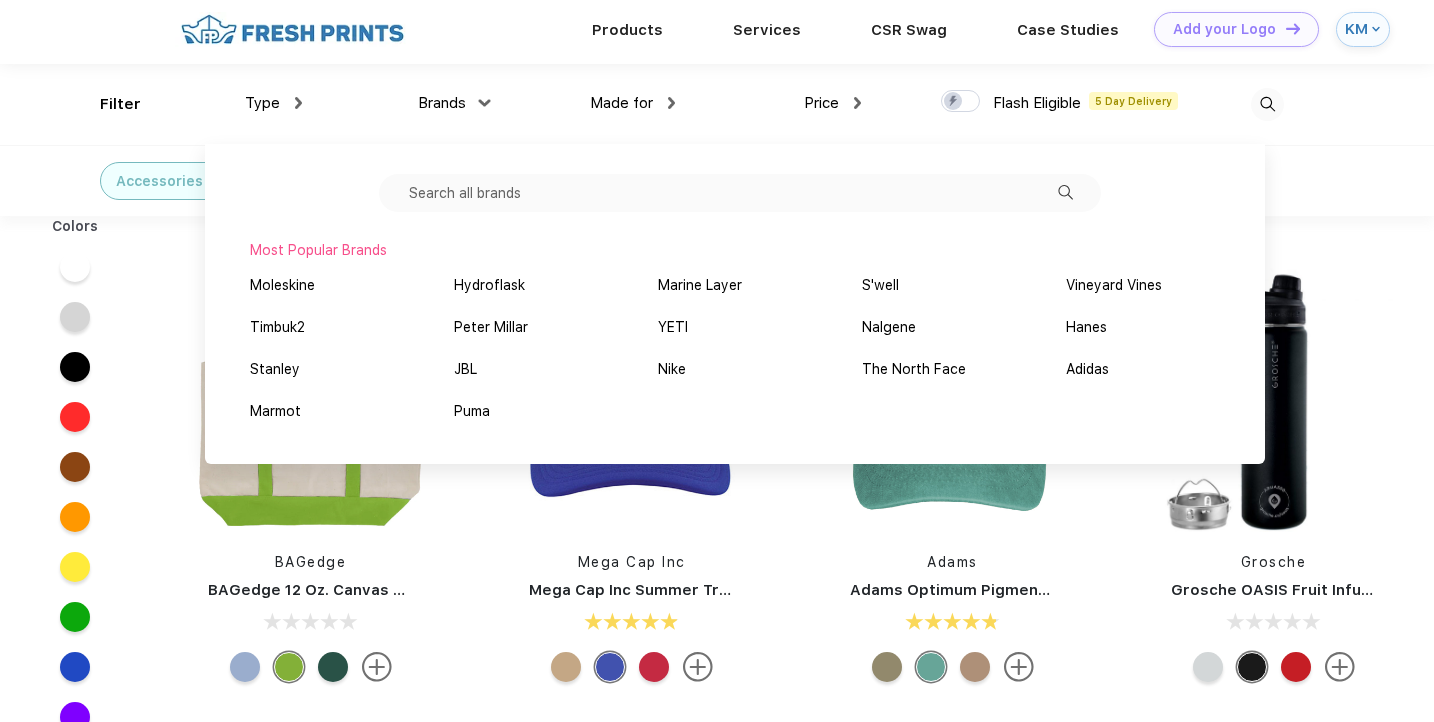 click on "Brands Most Popular Brands  Moleskine   Hydroflask   Marine Layer   S'well   Vineyard Vines   Timbuk2   Peter Millar   YETI   Nalgene   Hanes   Stanley   JBL   Nike   The North Face   Adidas   Marmot   Puma" at bounding box center [395, 104] 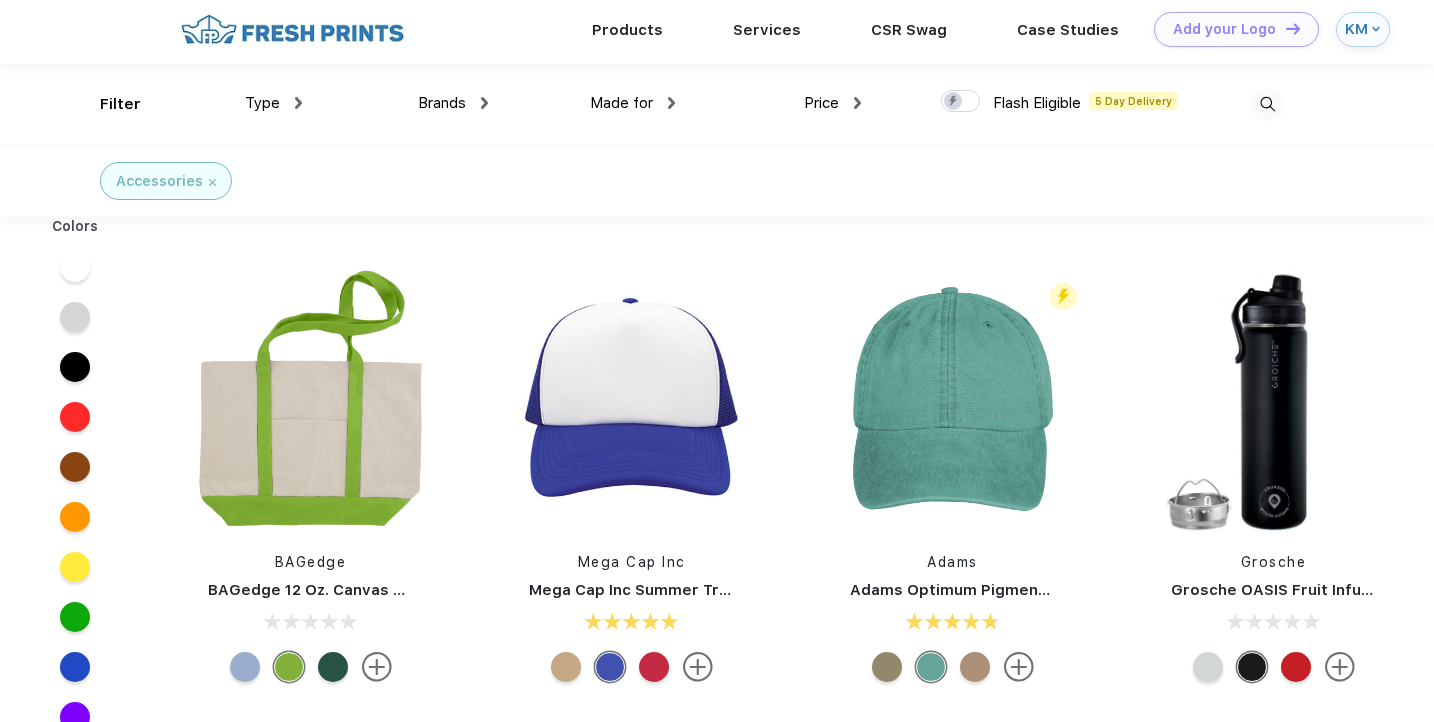click on "Type" at bounding box center (273, 103) 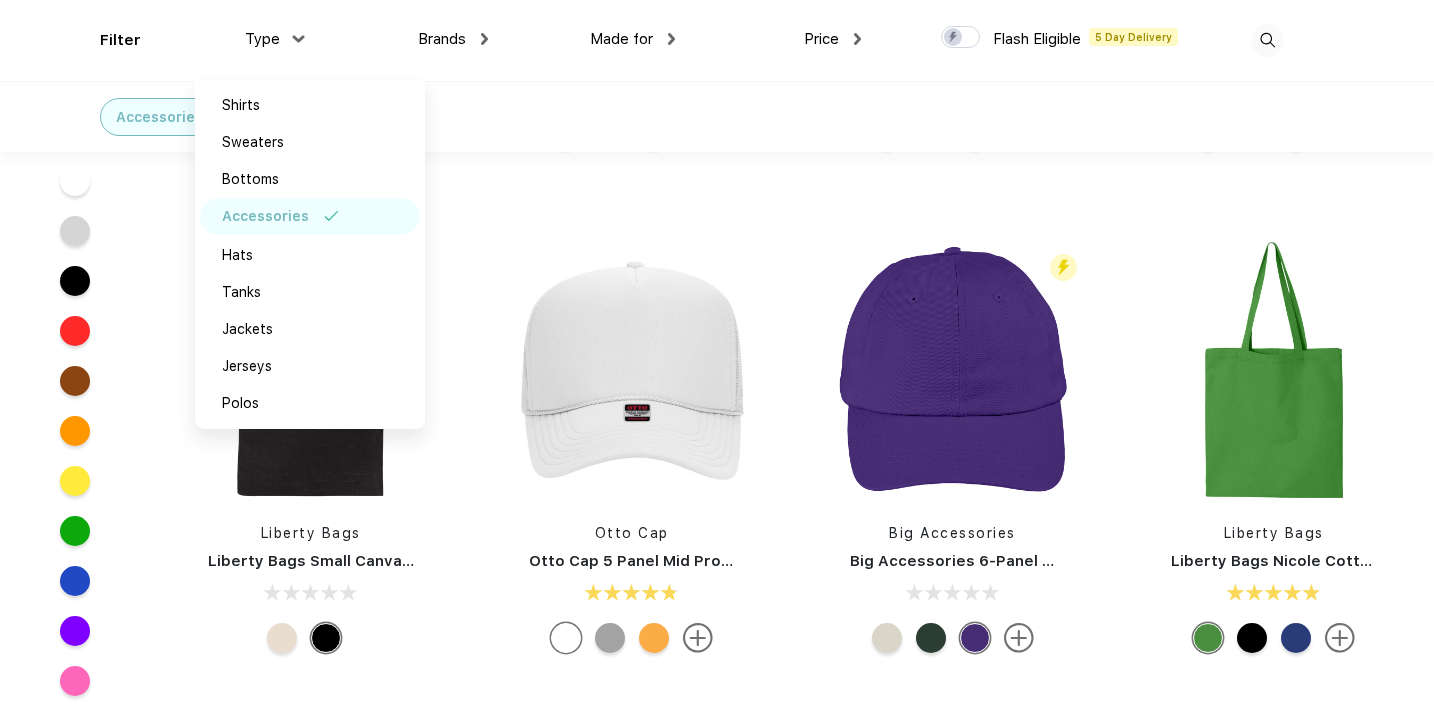 scroll, scrollTop: 433, scrollLeft: 0, axis: vertical 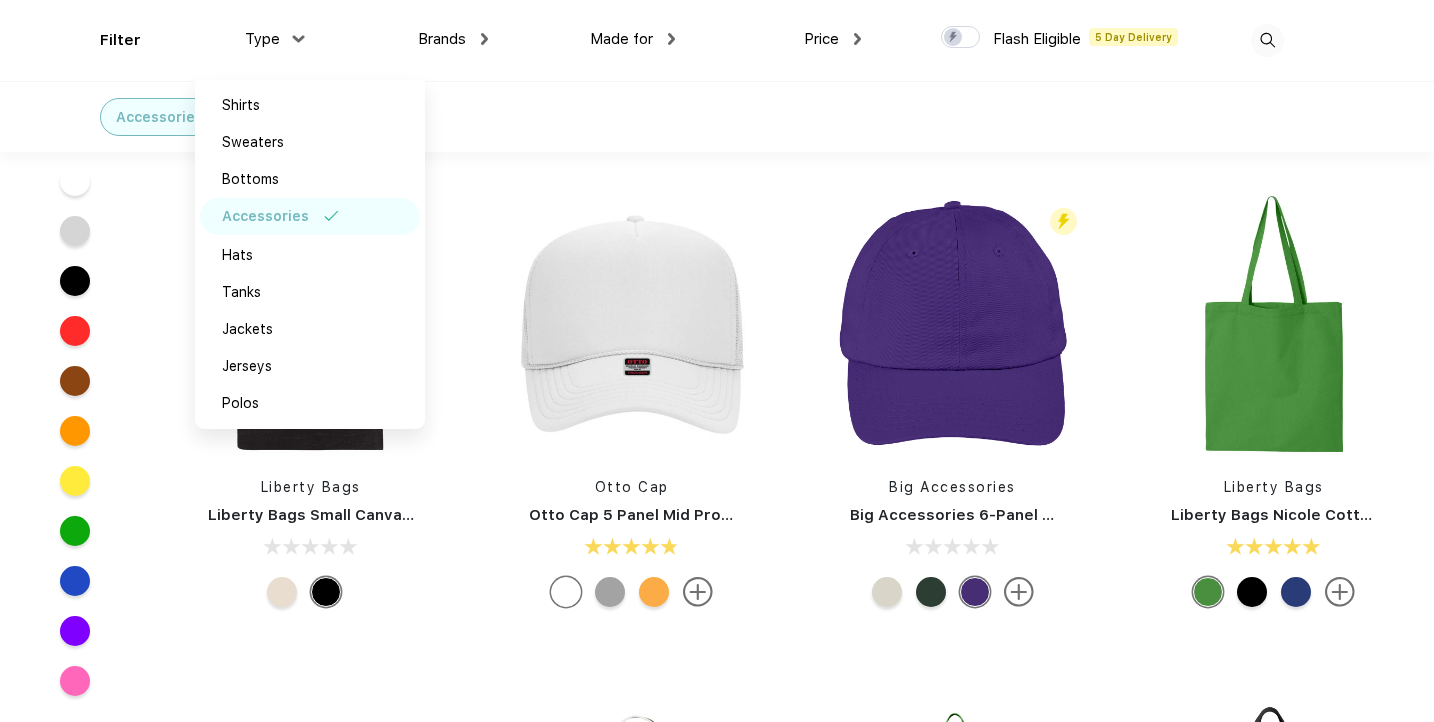 click on "BAGedge   BAGedge 12 Oz. Canvas Boat Tote   Mega Cap Inc   Mega Cap Inc Summer Trucker Cap   Flash Eligible   5 Day Delivery   Adams   Adams Optimum Pigment Dyed-Cap   Grosche   Grosche OASIS Fruit Infusion Water Flask   Liberty Bags   Liberty Bags Small Canvas Tote   Otto Cap   Otto Cap 5 Panel Mid Profile Mesh Back Trucker Hat   Flash Eligible   5 Day Delivery   Big Accessories   Big Accessories 6-Panel Twill Unstructured Cap   Liberty Bags   Liberty Bags Nicole Cotton Canvas Tote   Newhattan   Newhattan 100% Cotton Stone Washed Cap   Nike   Nike Utility Speed Backpack   OAD   Oad 12 Oz Tote Bag   Liberty Bags   Liberty Bags P&O Cruiser Tote - 7002   Flash Eligible   5 Day Delivery   Yupoong   Yupoong Adult 5-Panel Retro Trucker Cap   Flash Eligible   5 Day Delivery   Liberty Bags   Liberty Bags Susan Canvas Tote   Liberty Bags   Liberty Bags Oad Cotton Canvas Tote   Sportsman   Sportsman 12" Solid Knit Beanie" at bounding box center (792, 654) 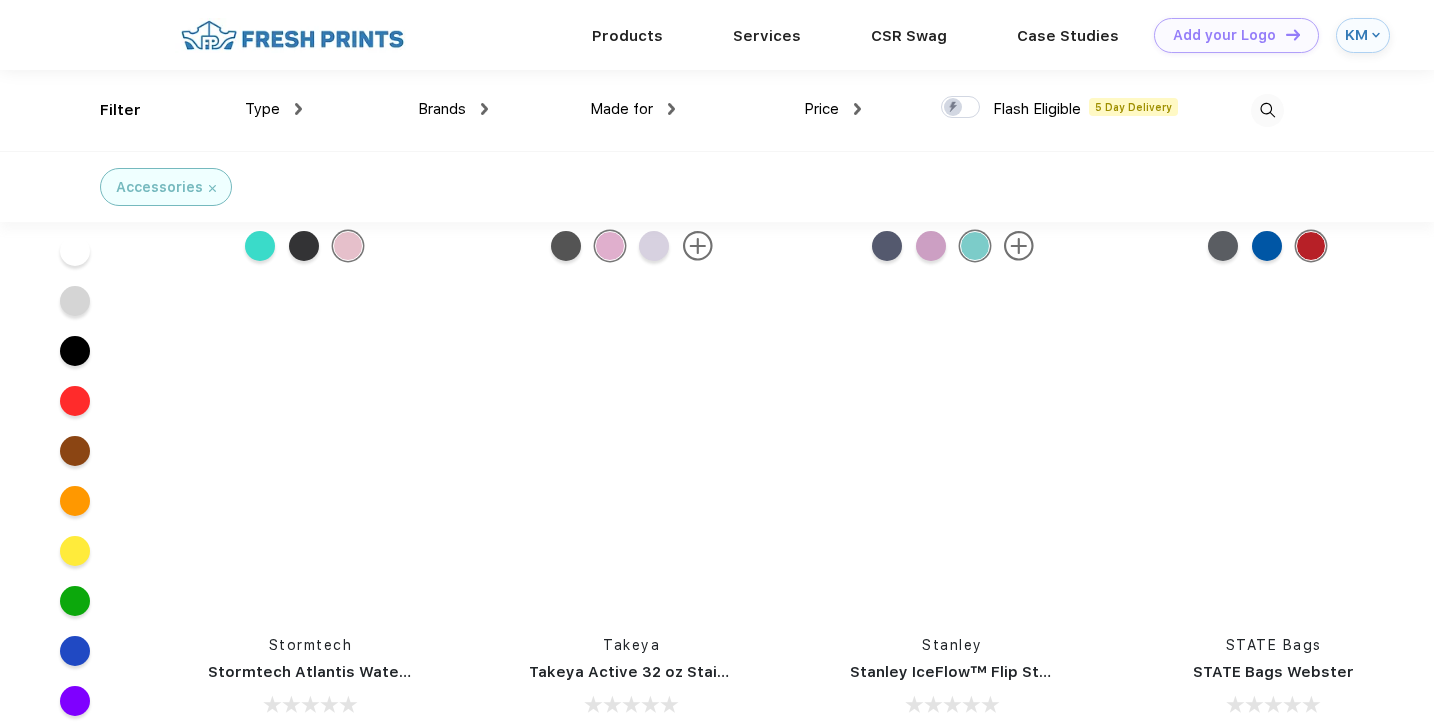 scroll, scrollTop: 23703, scrollLeft: 0, axis: vertical 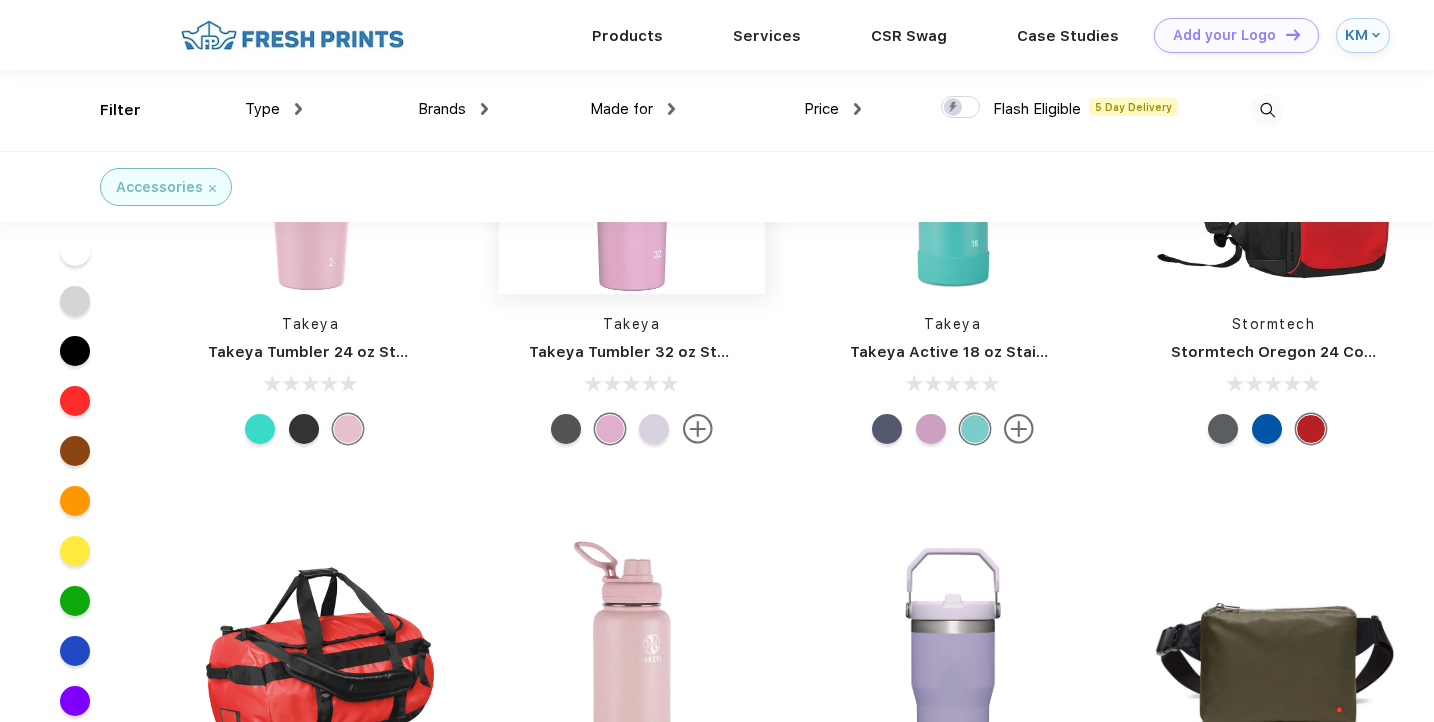 click at bounding box center (632, 161) 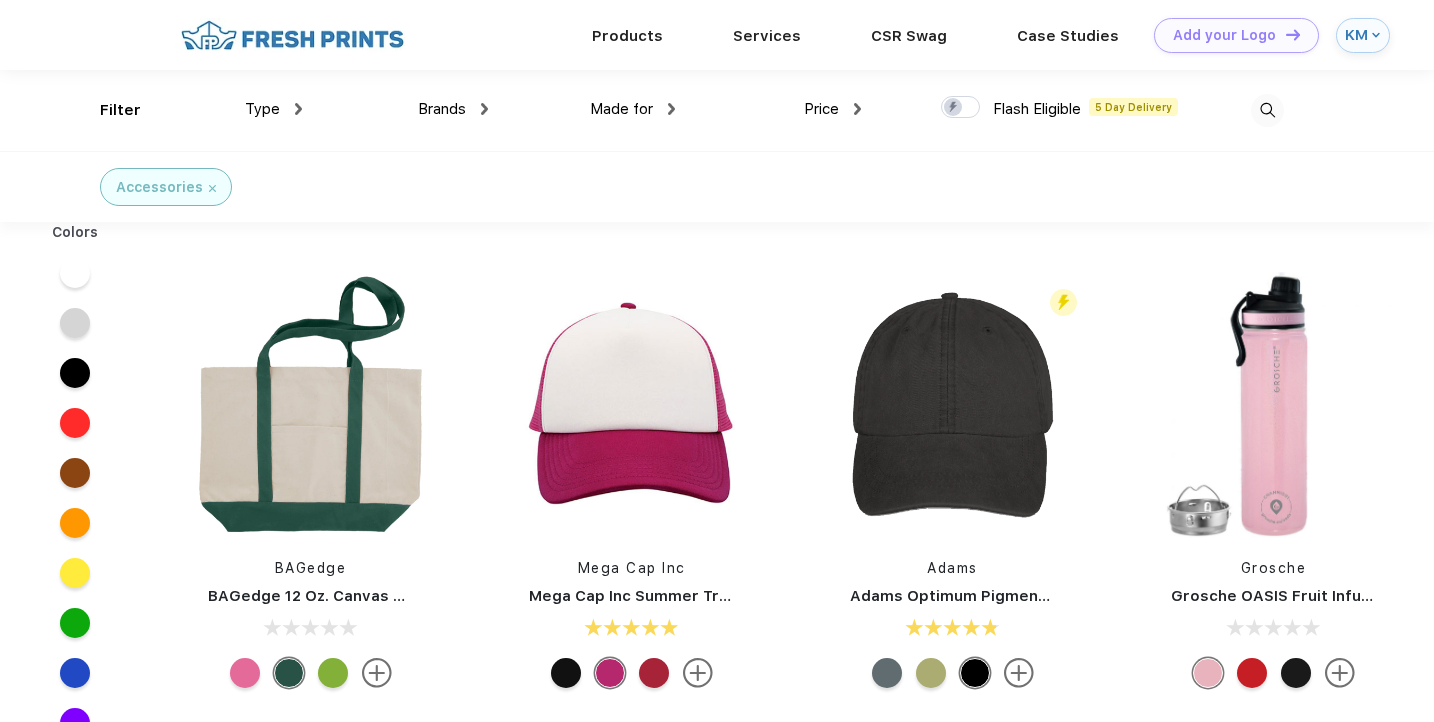 scroll, scrollTop: 0, scrollLeft: 0, axis: both 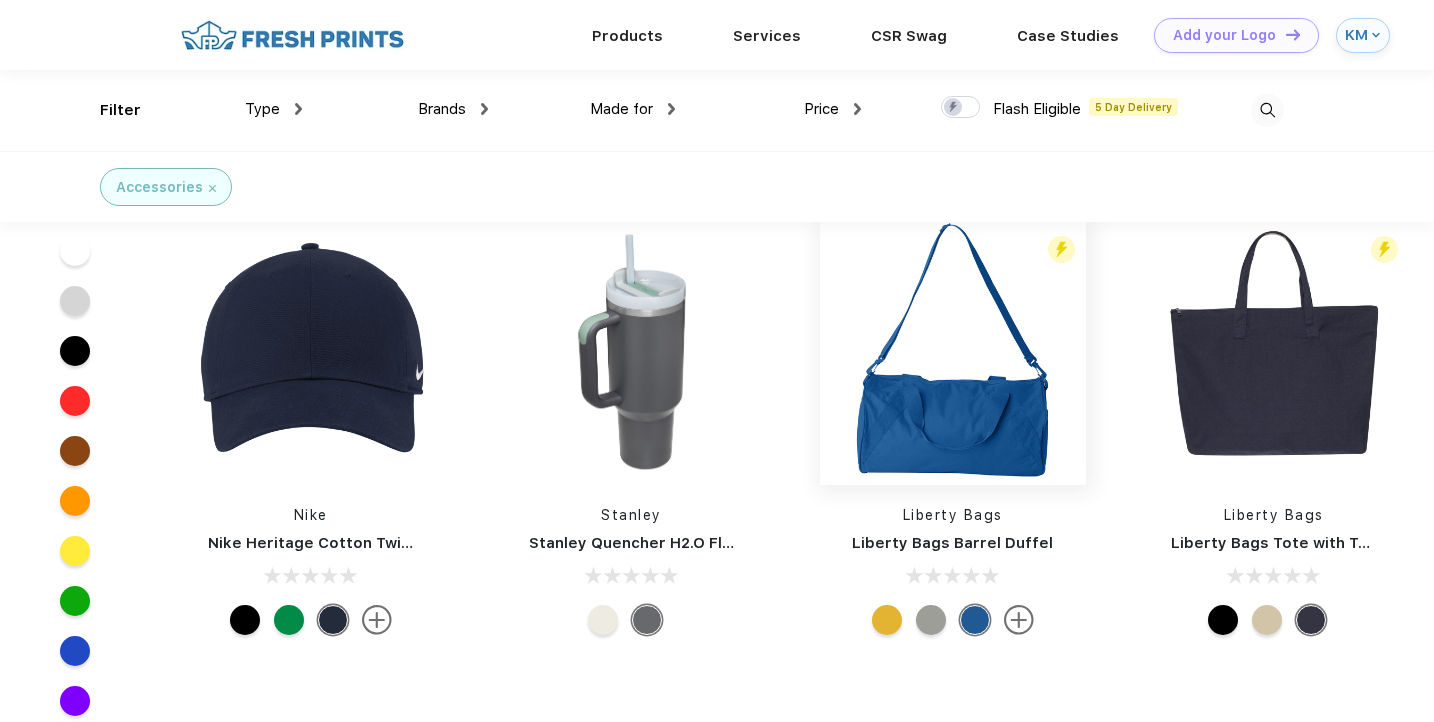click at bounding box center [953, 352] 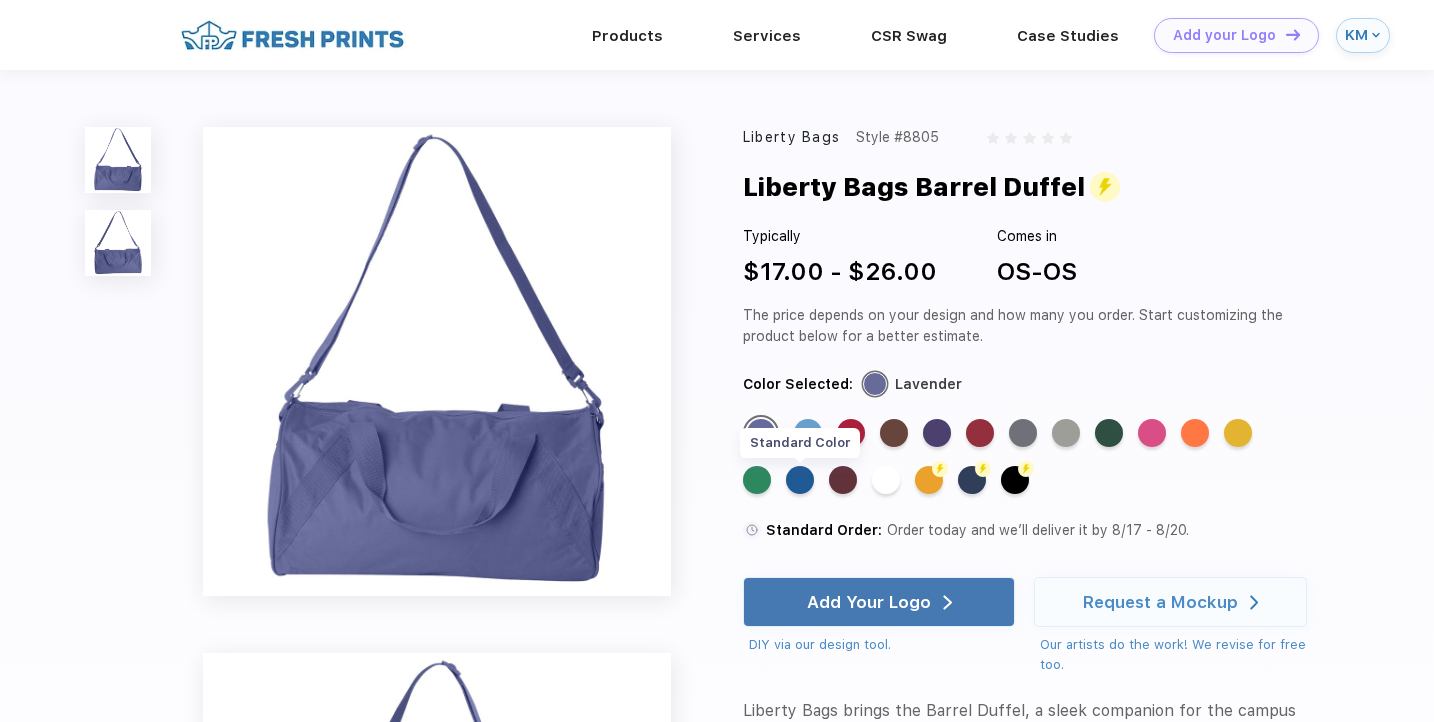 click on "Standard Color" at bounding box center (800, 480) 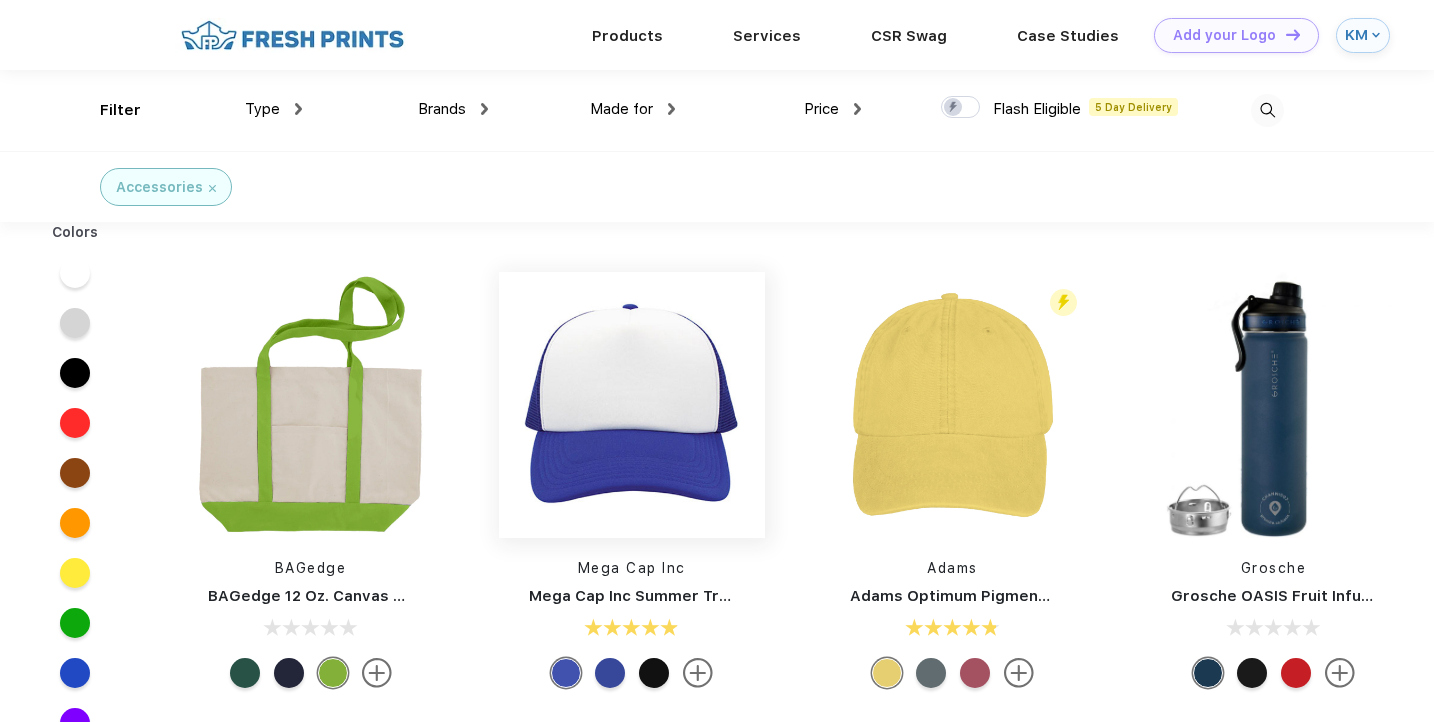 scroll, scrollTop: 0, scrollLeft: 0, axis: both 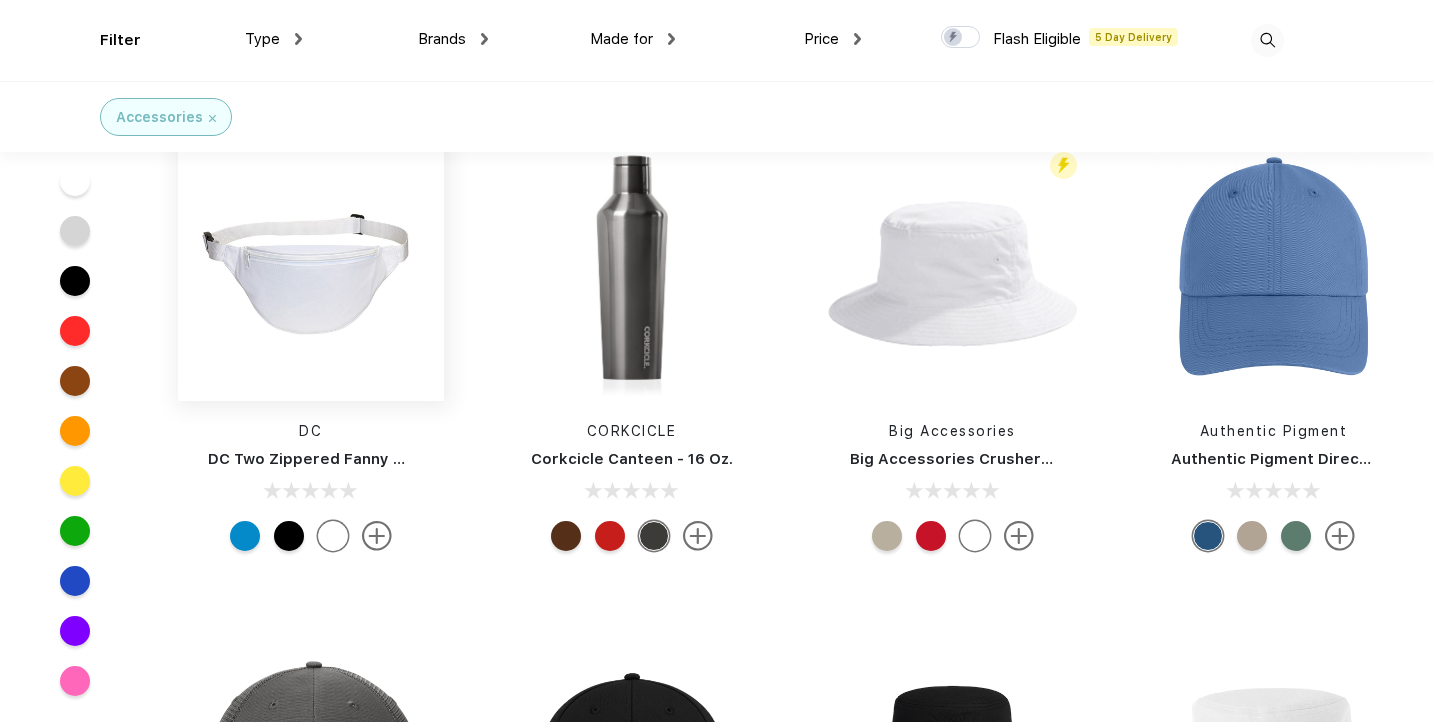 click at bounding box center [311, 268] 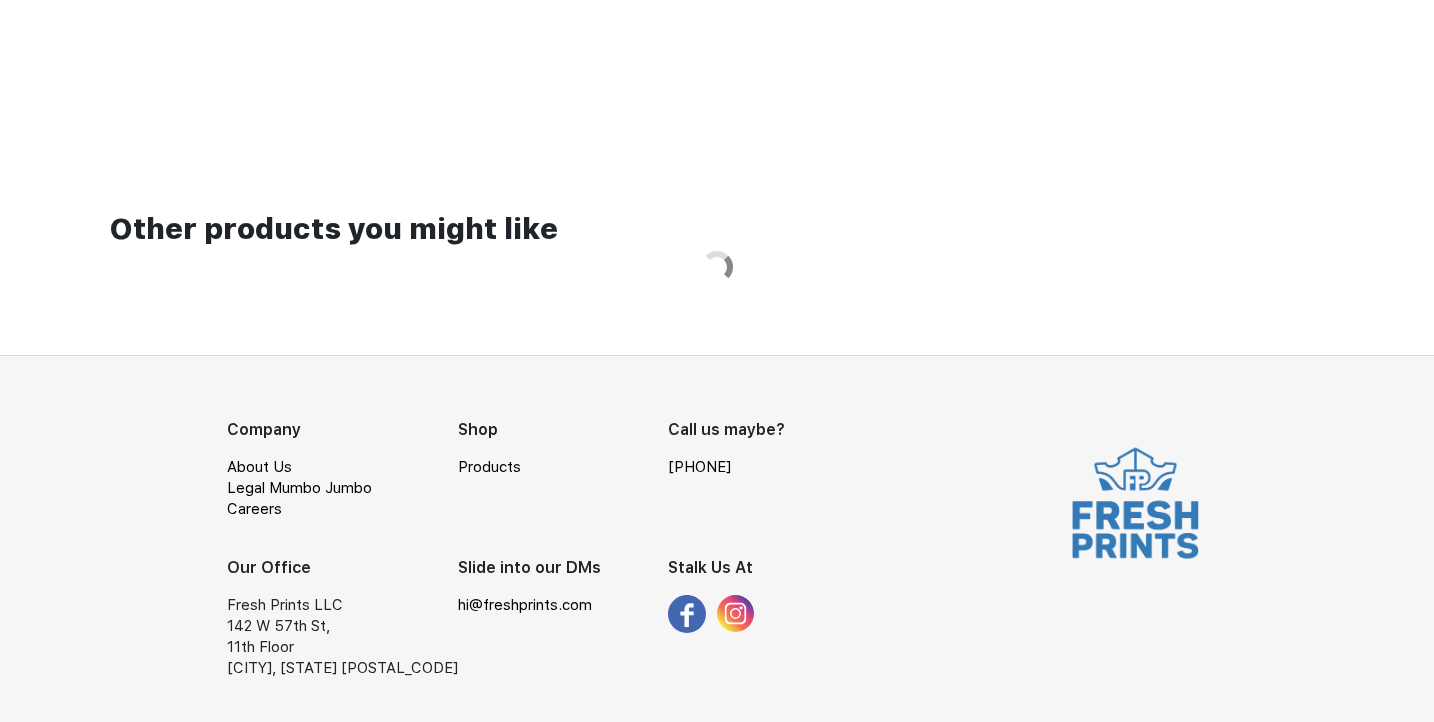 scroll, scrollTop: 0, scrollLeft: 0, axis: both 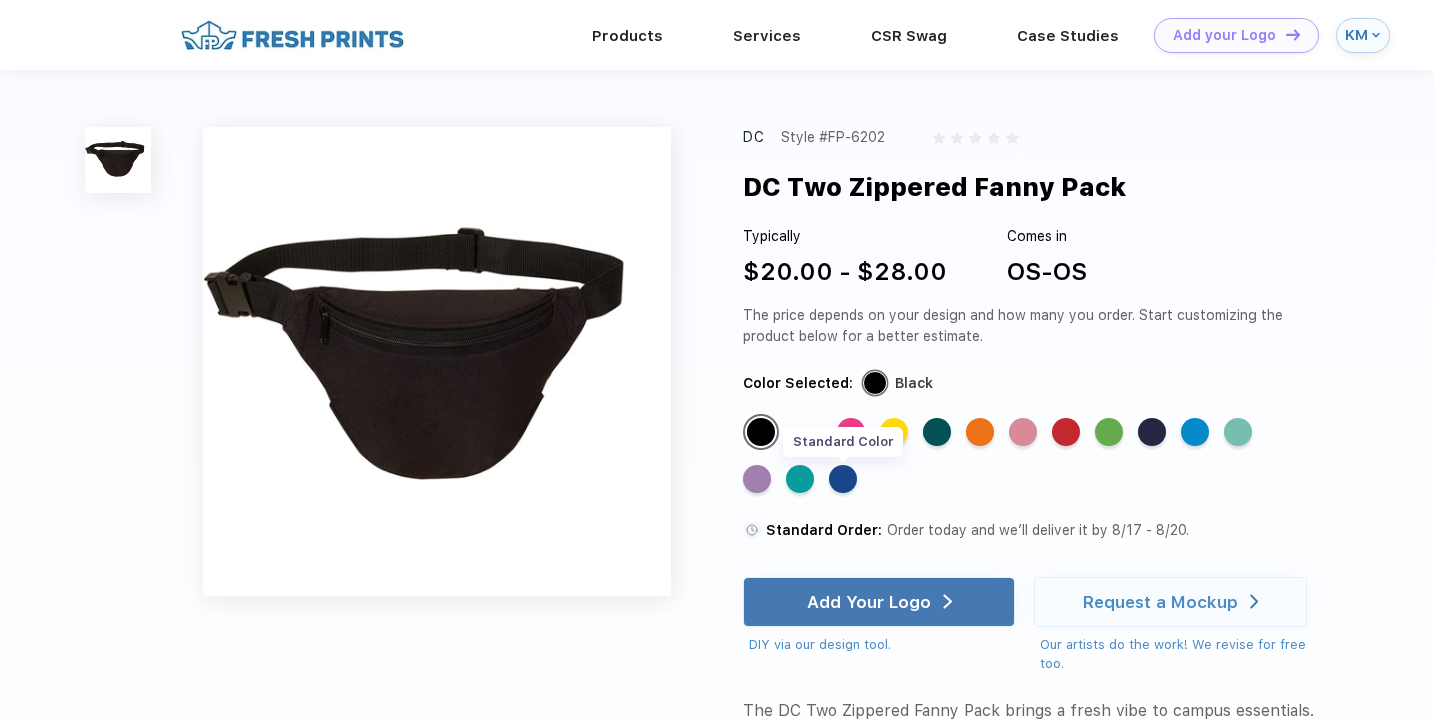 click on "Standard Color" at bounding box center (843, 479) 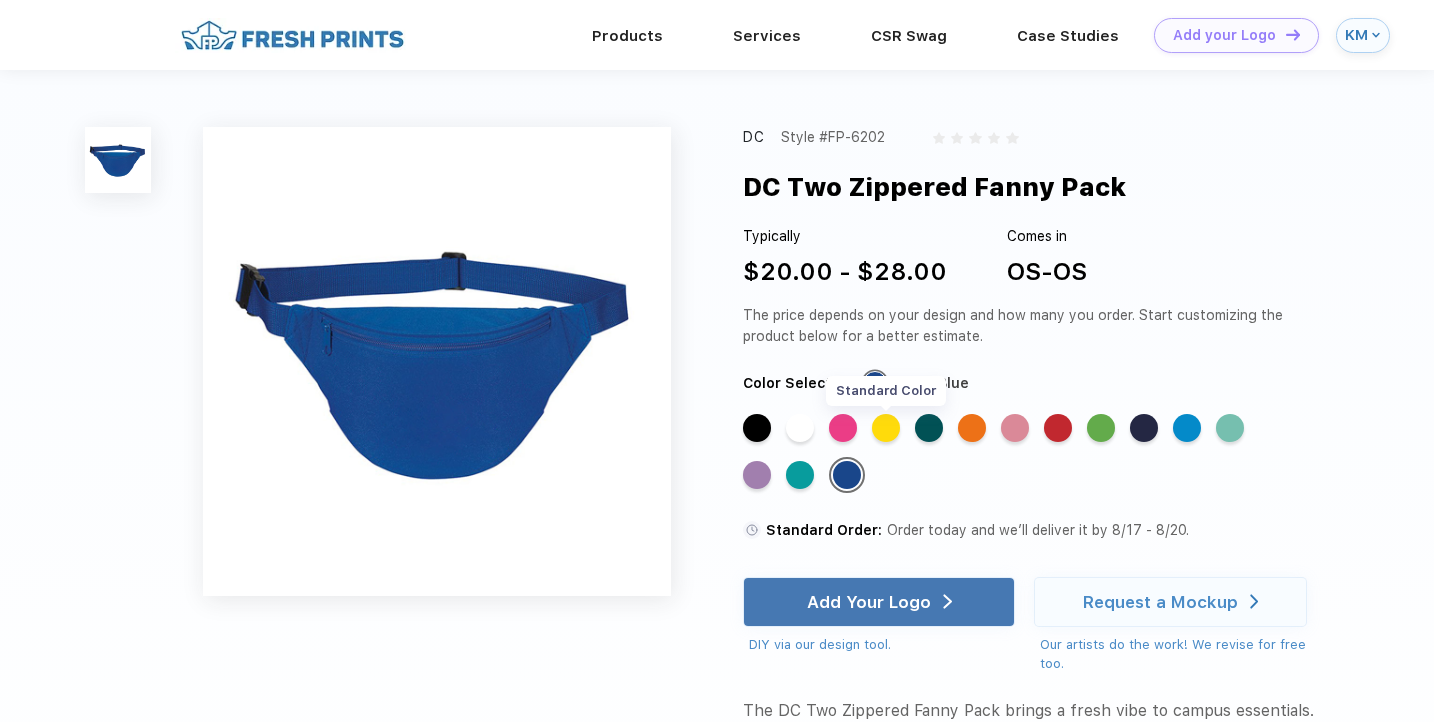 click on "Standard Color" at bounding box center (886, 428) 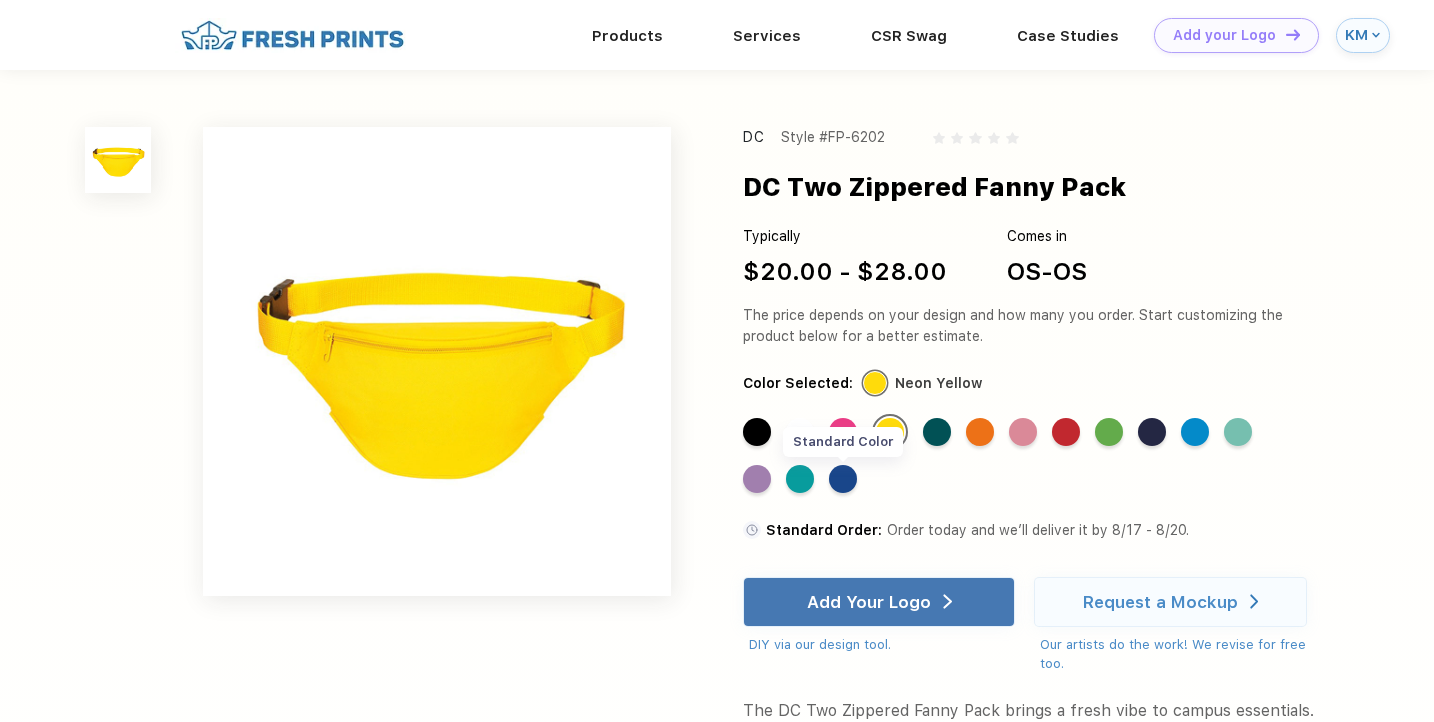 click on "Standard Color" at bounding box center (843, 479) 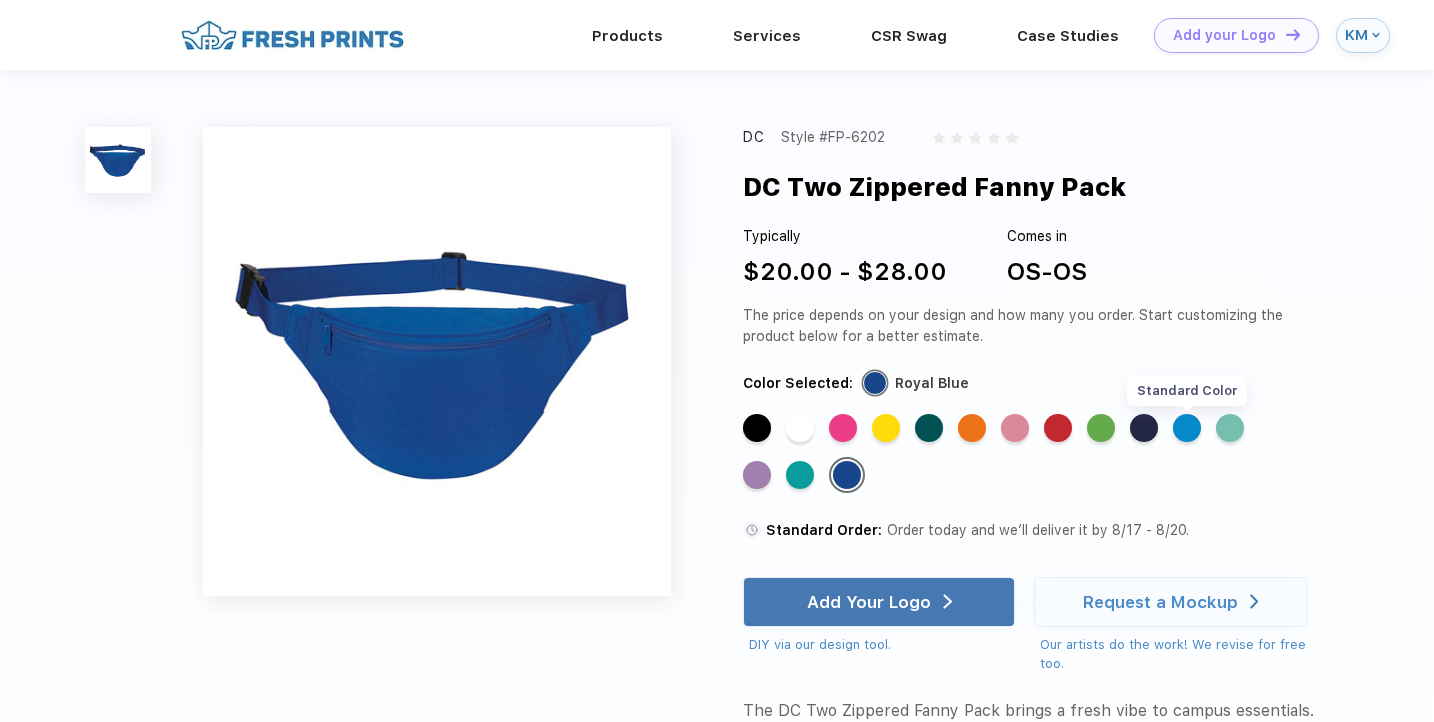 click on "Standard Color" at bounding box center (1187, 428) 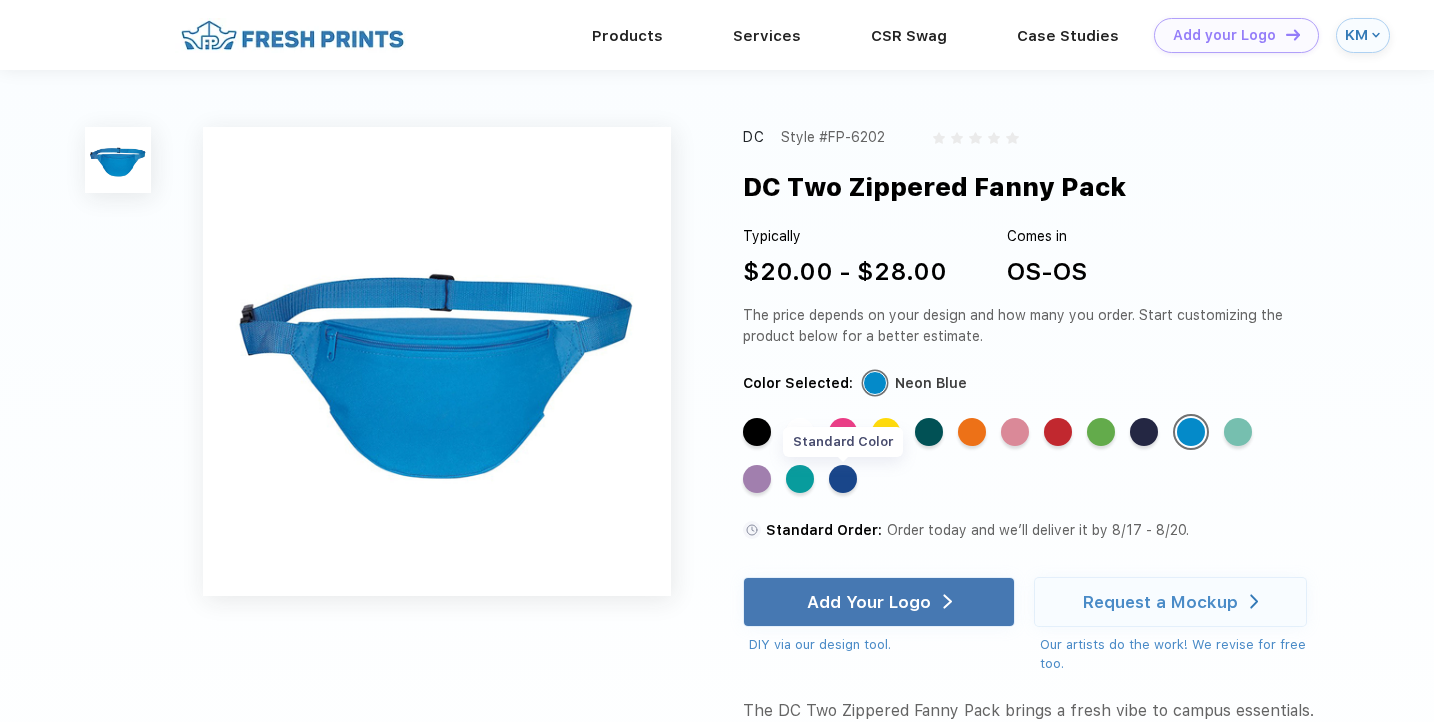 click on "Standard Color" at bounding box center (843, 479) 